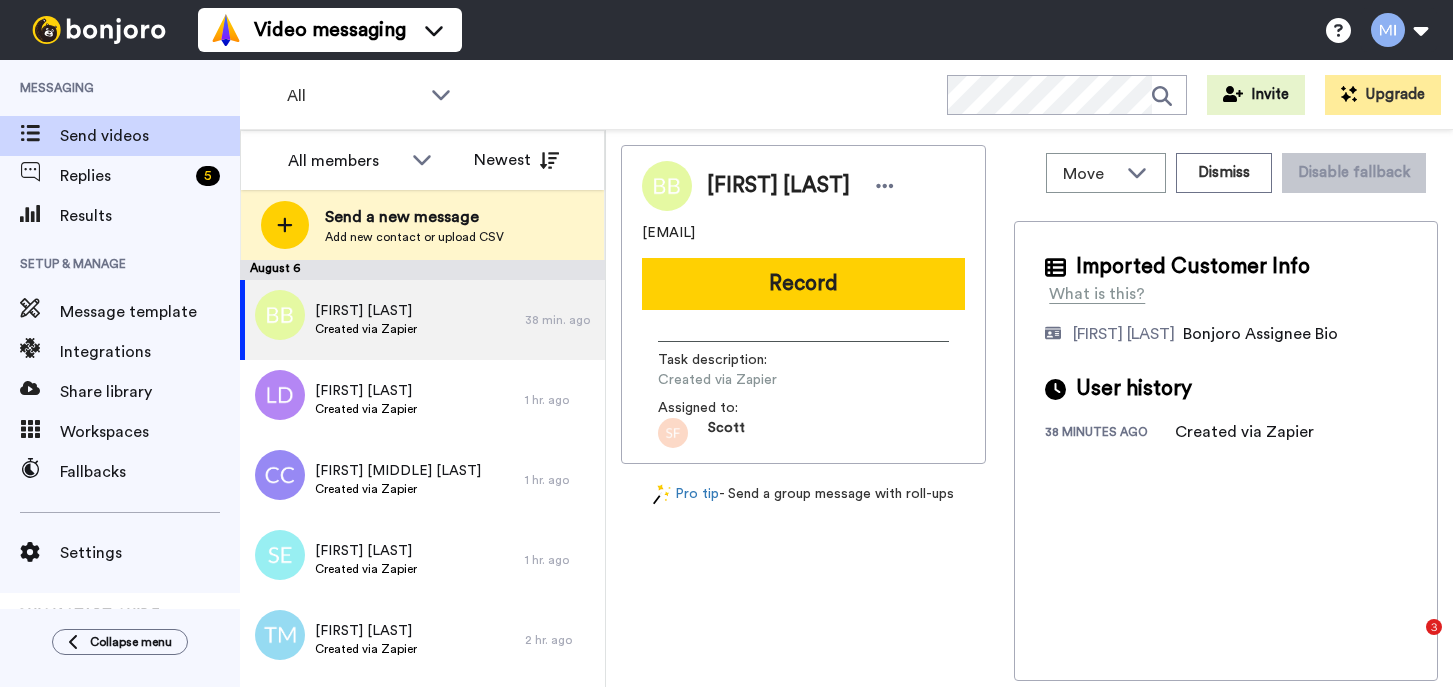 scroll, scrollTop: 0, scrollLeft: 0, axis: both 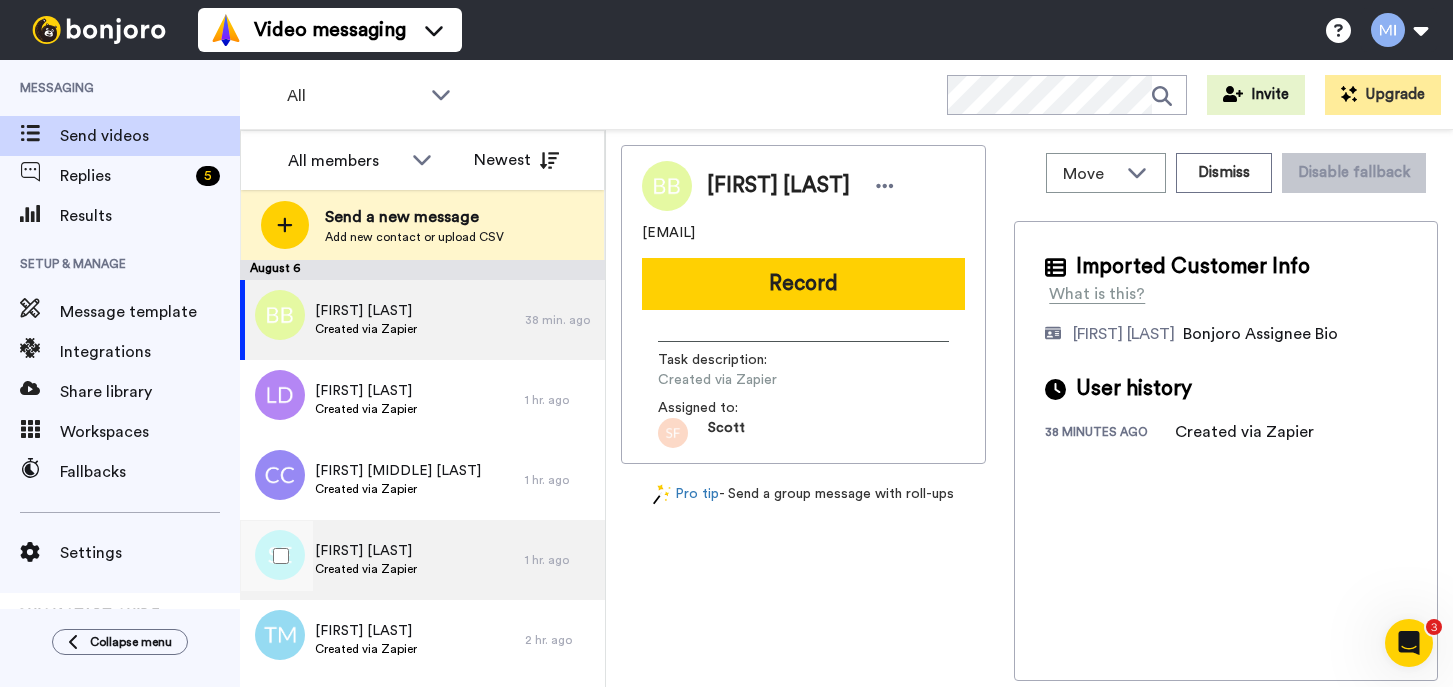click on "Created via Zapier" at bounding box center [366, 569] 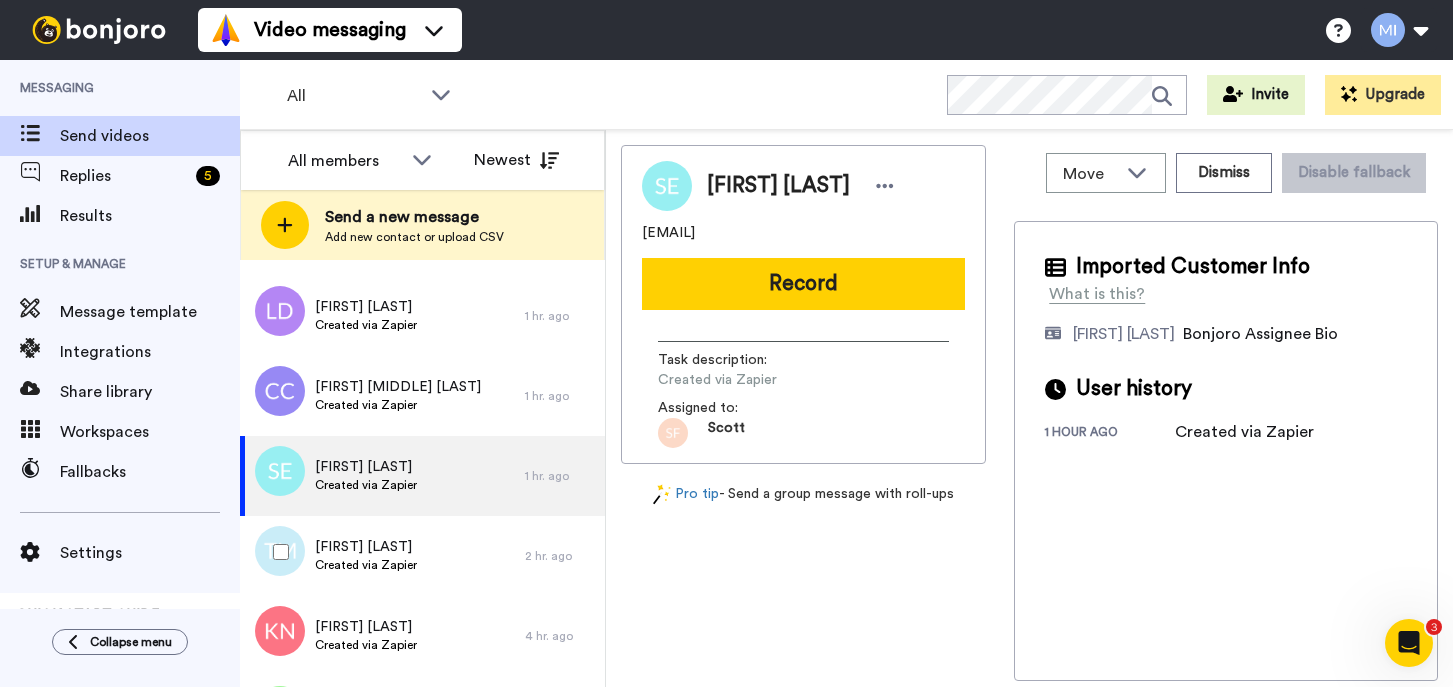 scroll, scrollTop: 120, scrollLeft: 0, axis: vertical 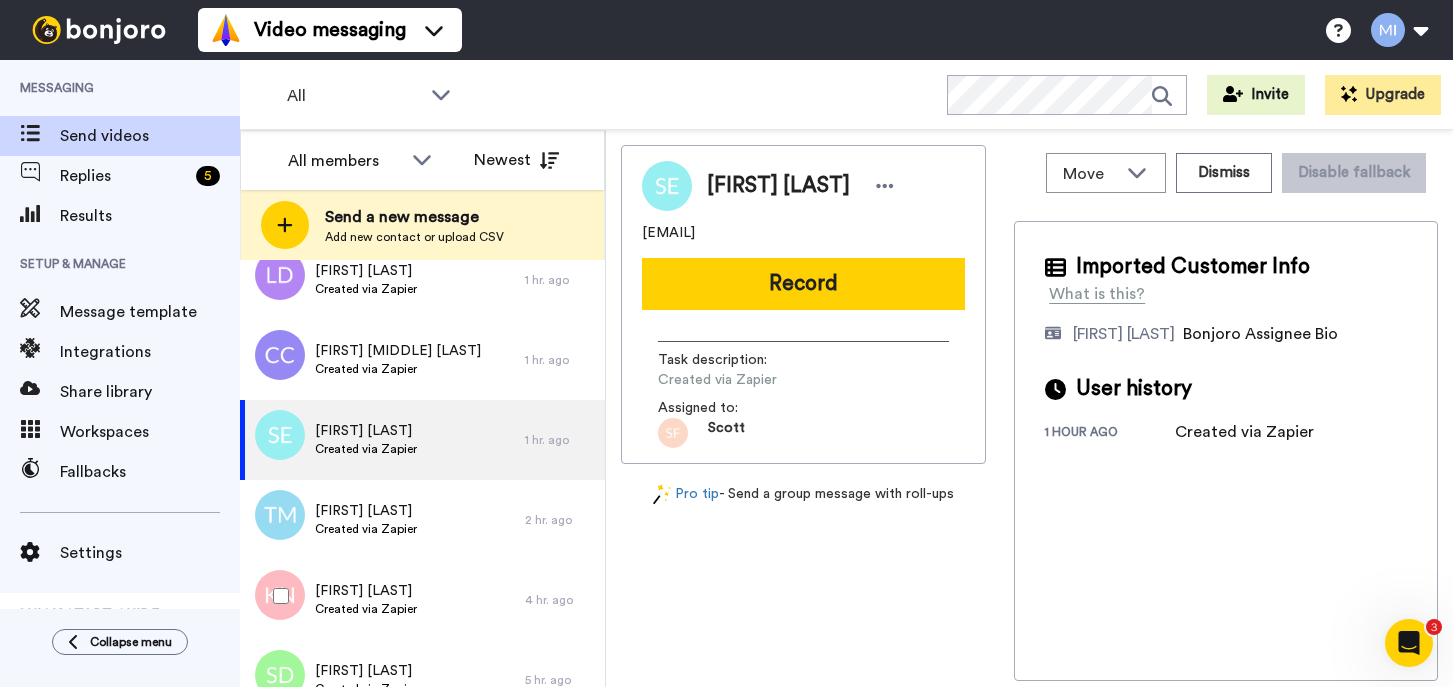 click on "[FIRST] [LAST] Created via Zapier" at bounding box center [382, 600] 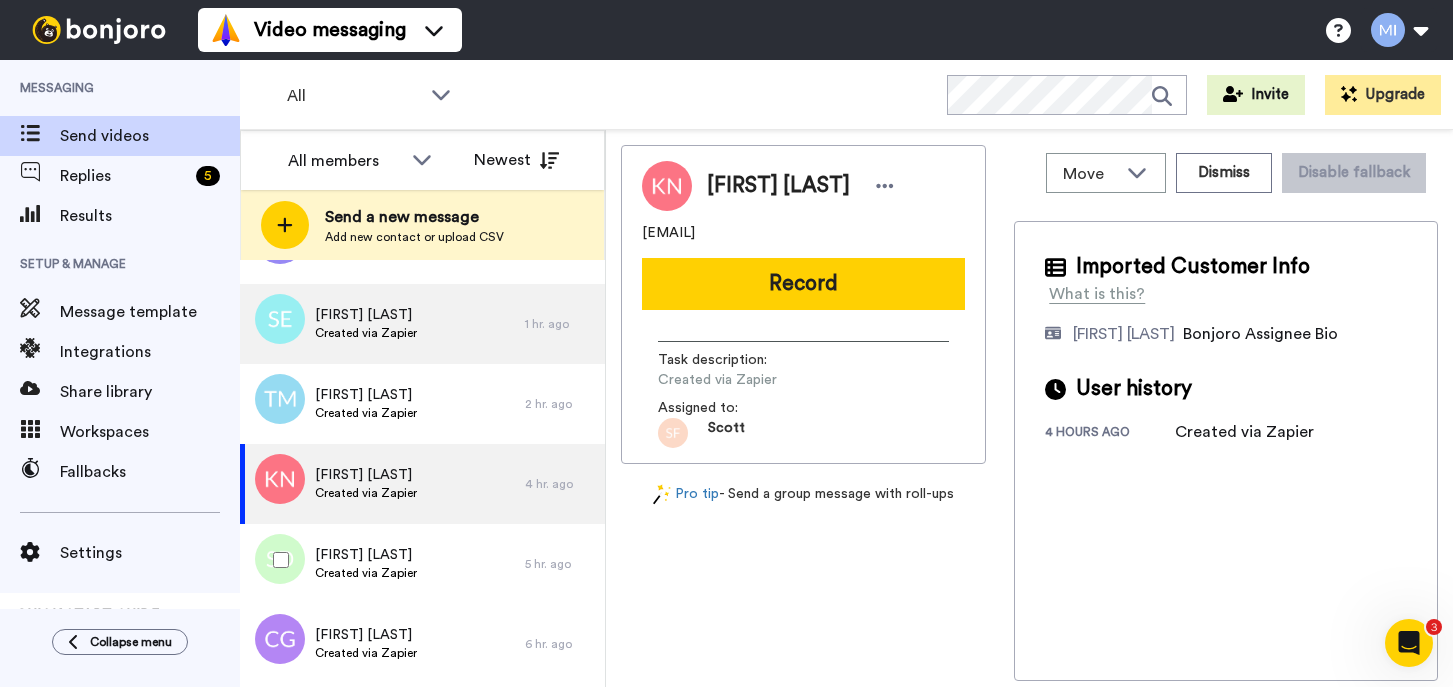 scroll, scrollTop: 240, scrollLeft: 0, axis: vertical 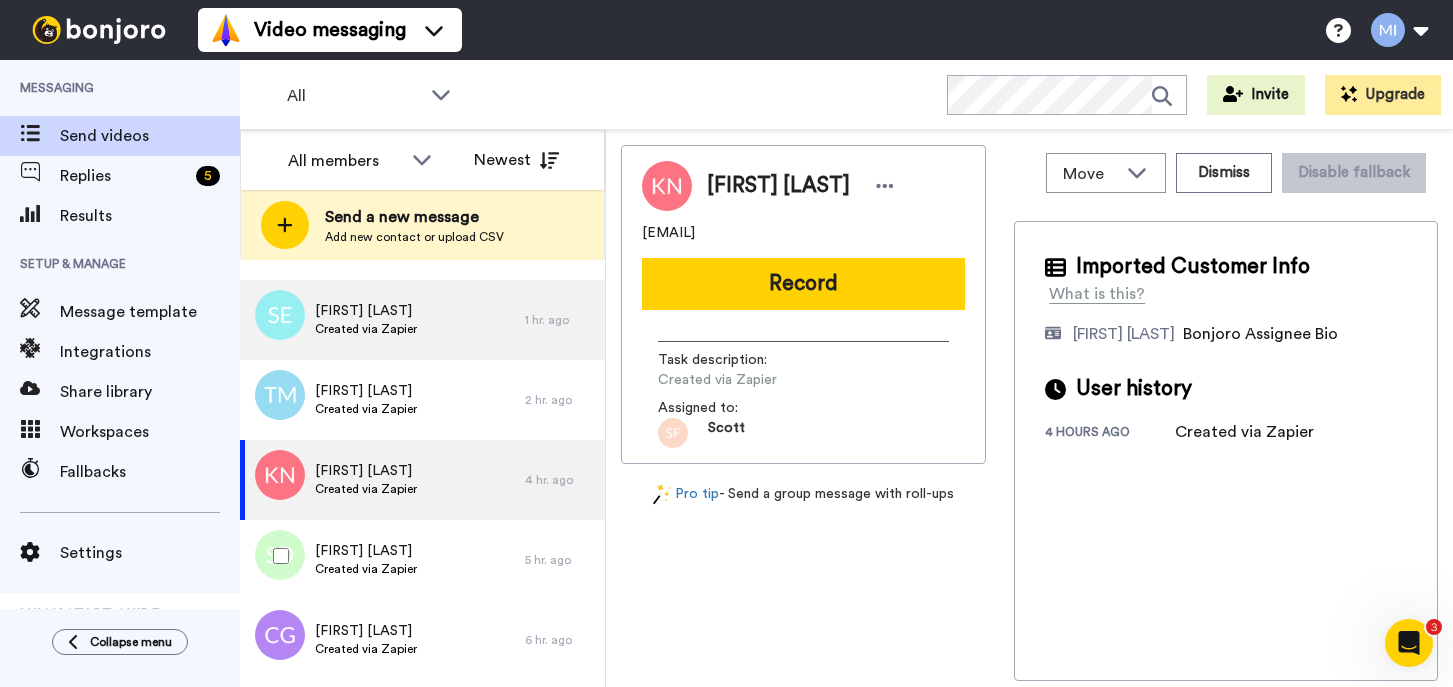 click on "Created via Zapier" at bounding box center [366, 569] 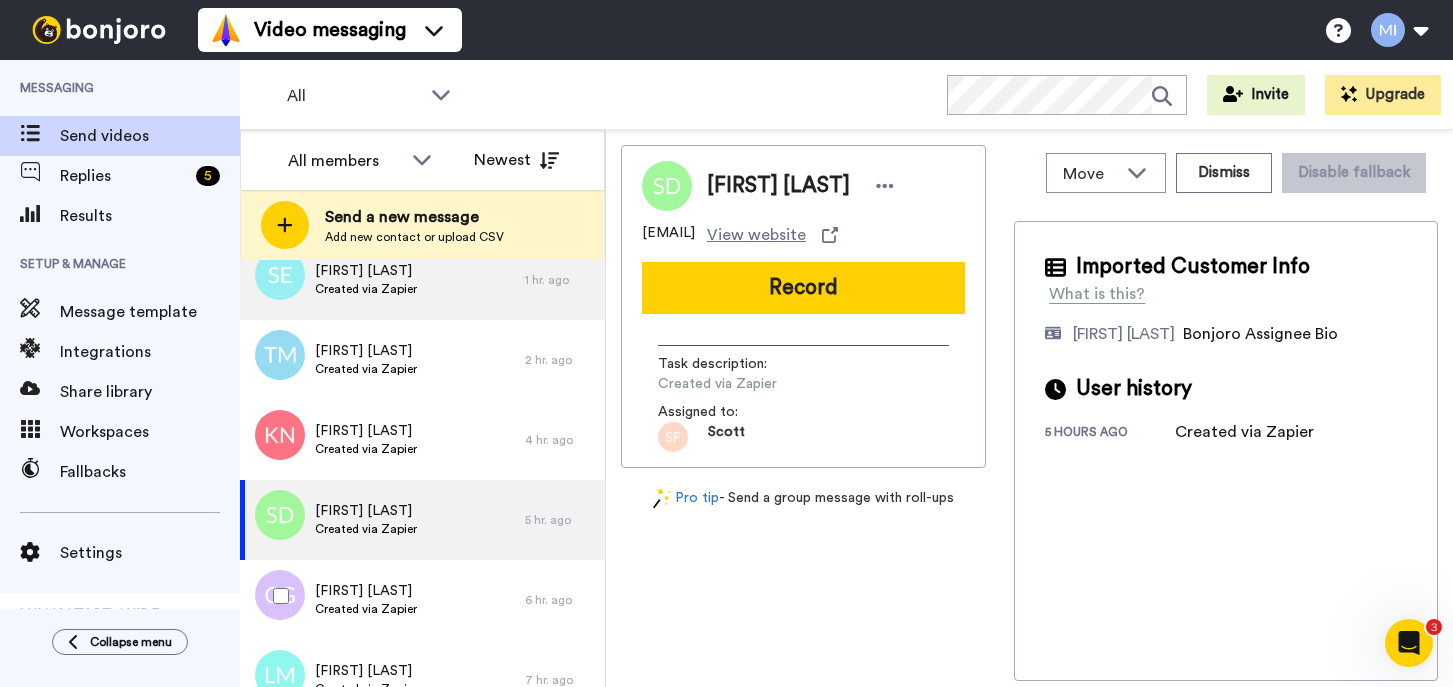 scroll, scrollTop: 320, scrollLeft: 0, axis: vertical 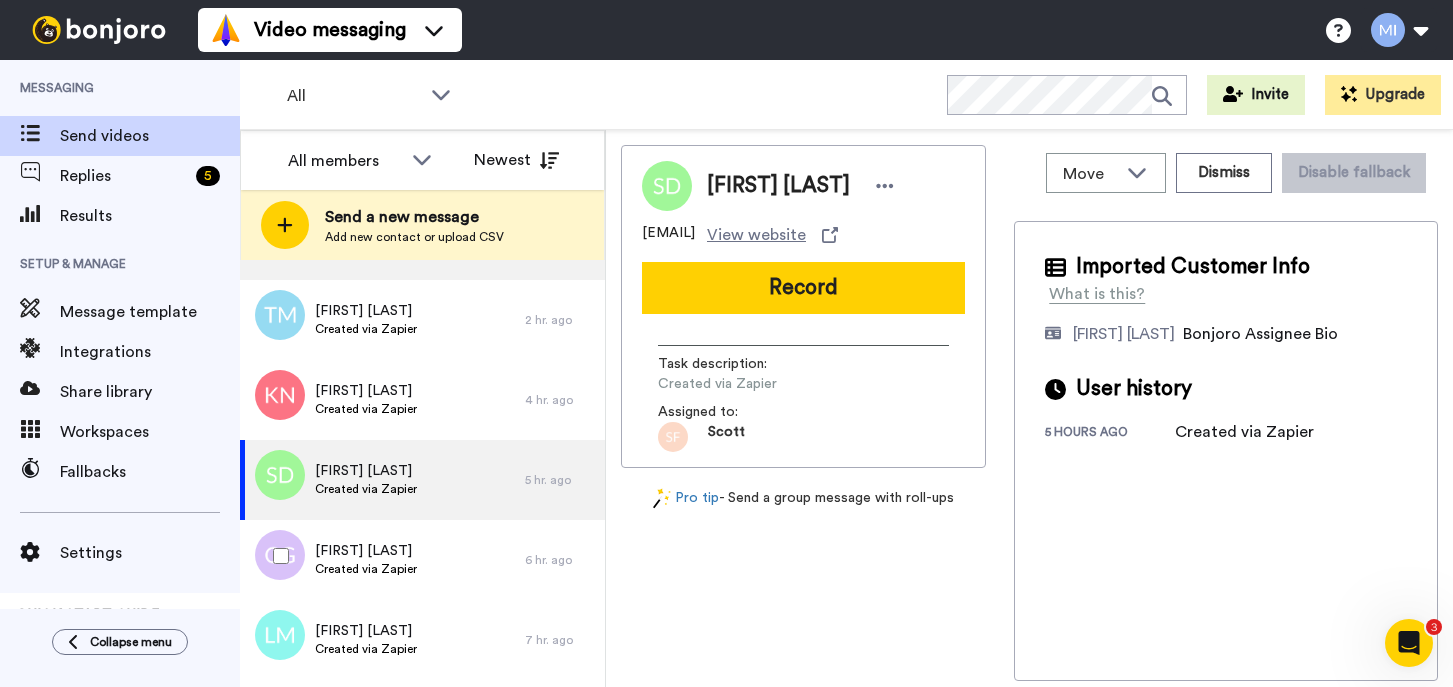 click on "Created via Zapier" at bounding box center [366, 569] 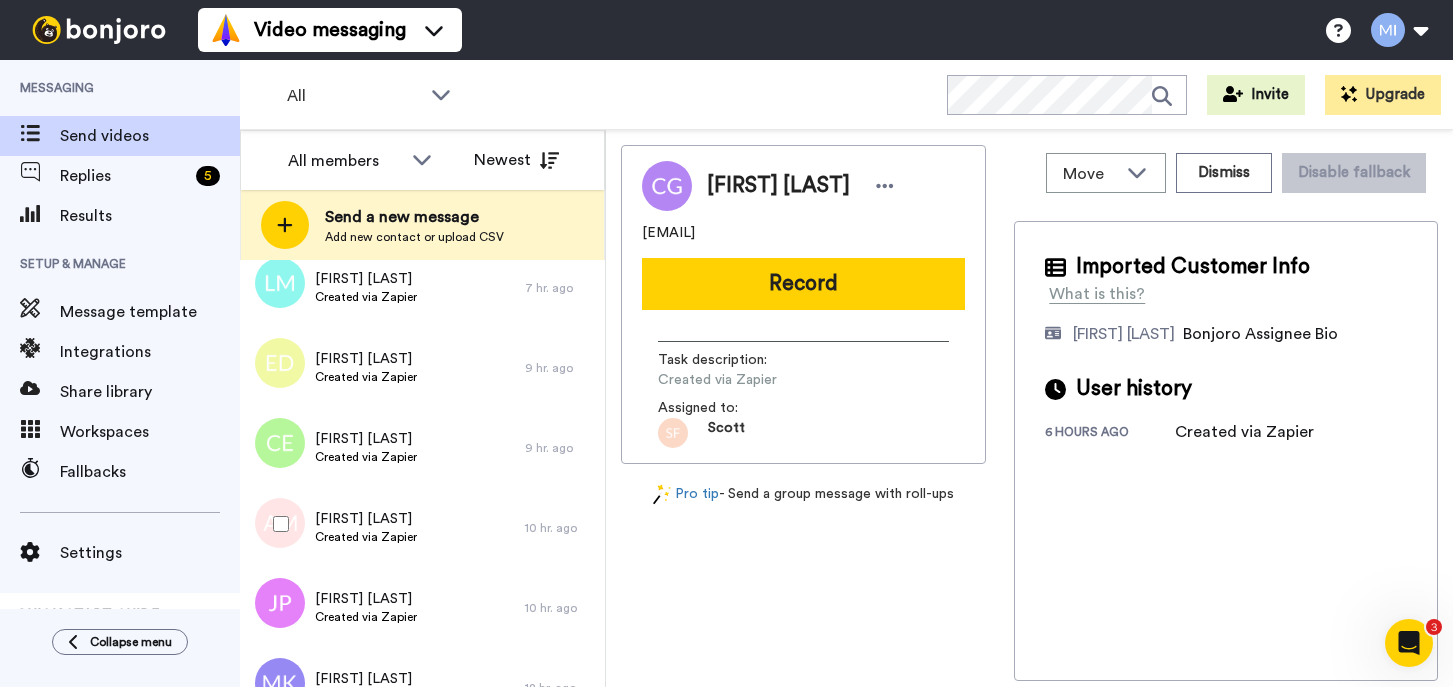 scroll, scrollTop: 680, scrollLeft: 0, axis: vertical 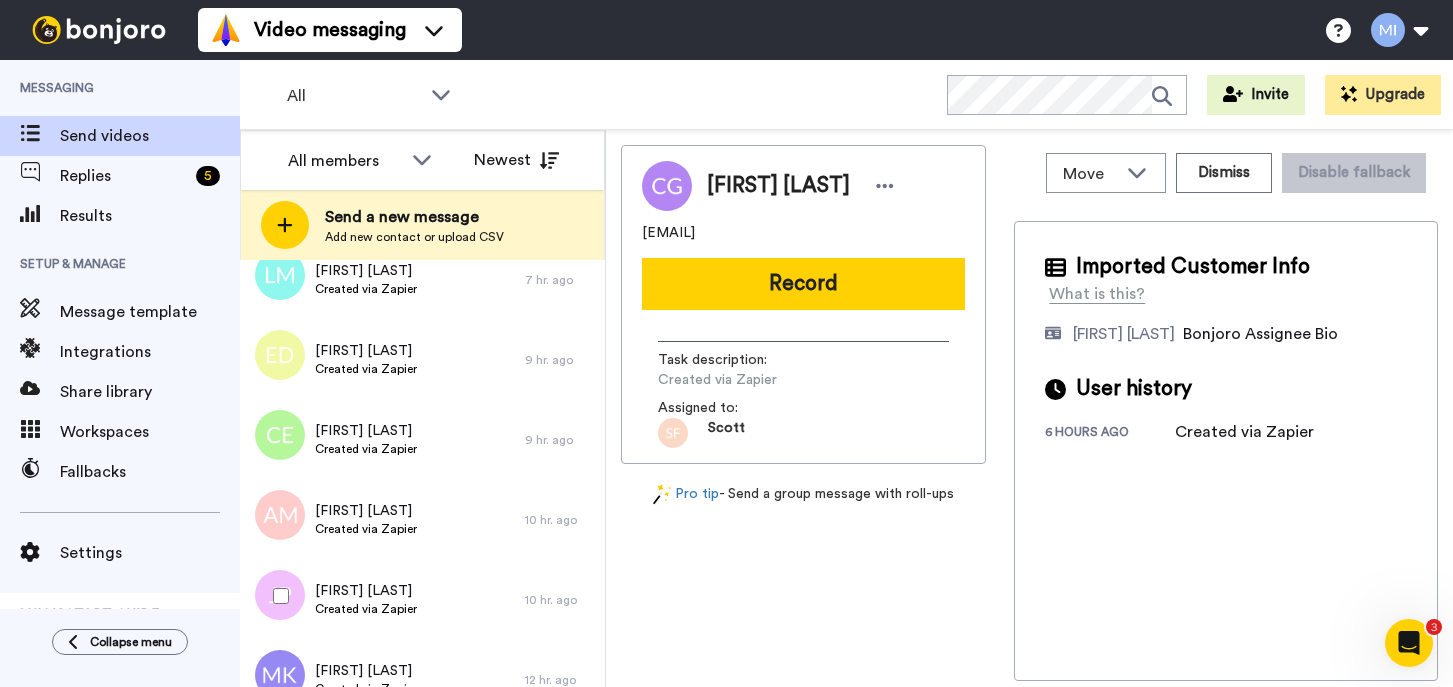 click on "Jess Piper Created via Zapier" at bounding box center (382, 600) 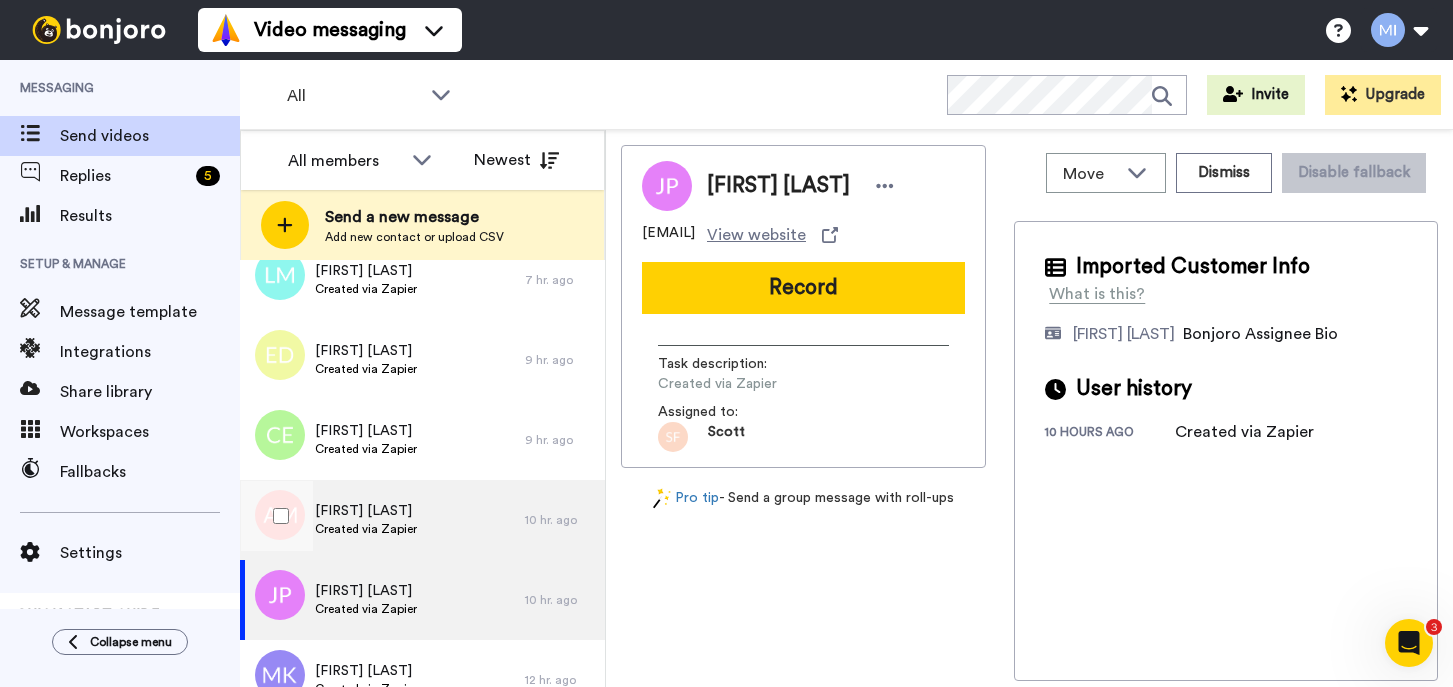 click on "Created via Zapier" at bounding box center (366, 529) 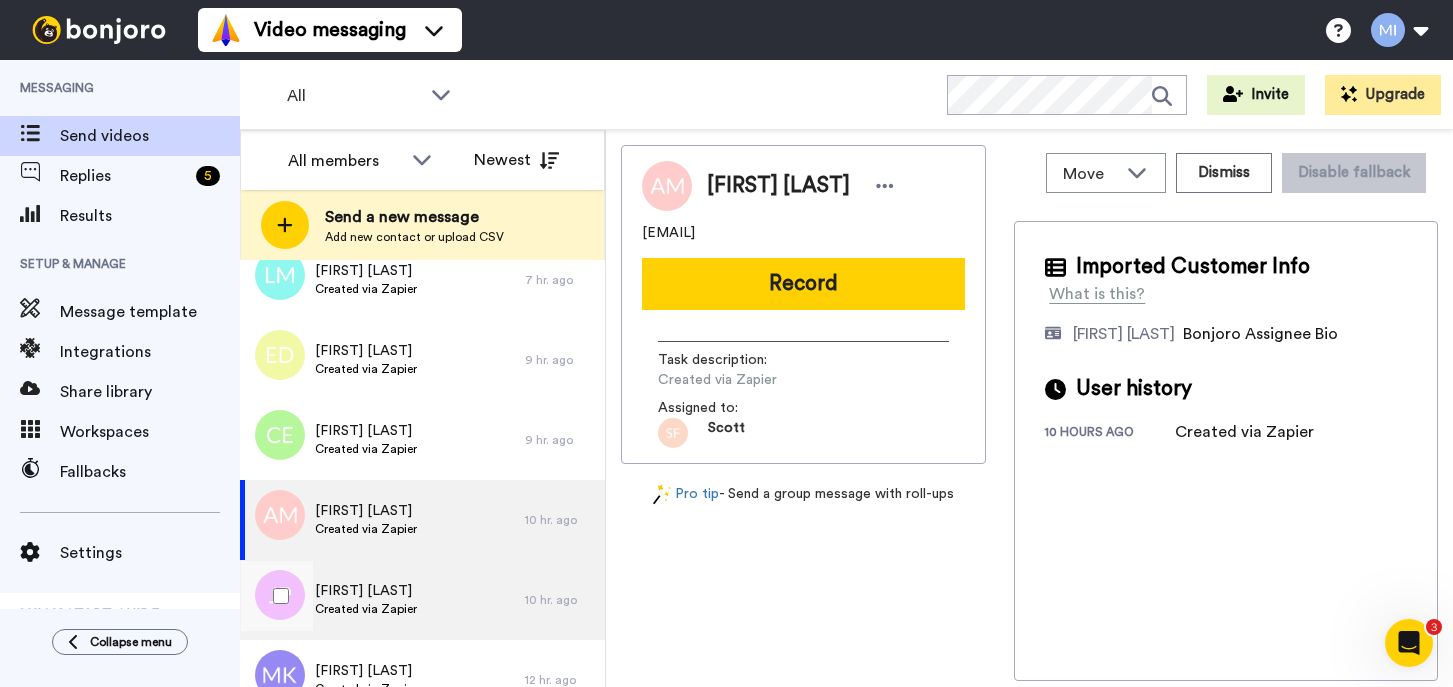 click on "Created via Zapier" at bounding box center [366, 609] 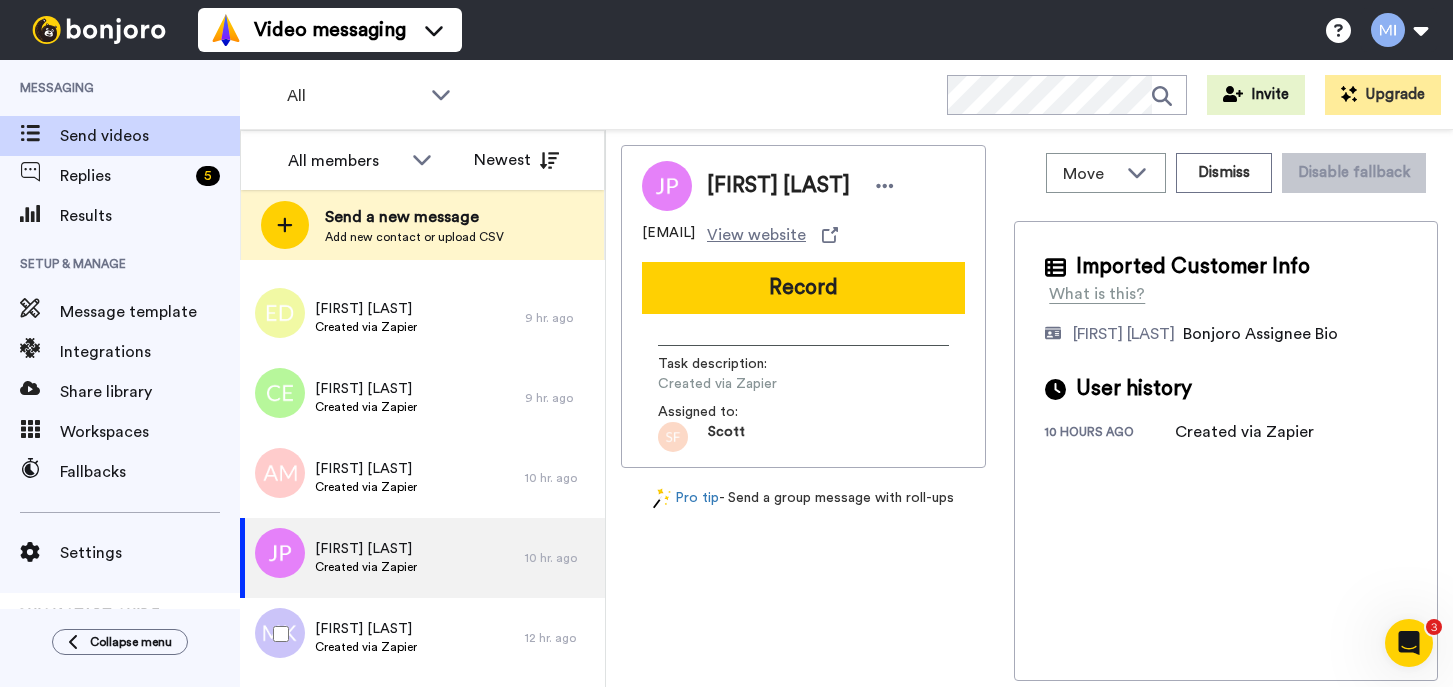 scroll, scrollTop: 760, scrollLeft: 0, axis: vertical 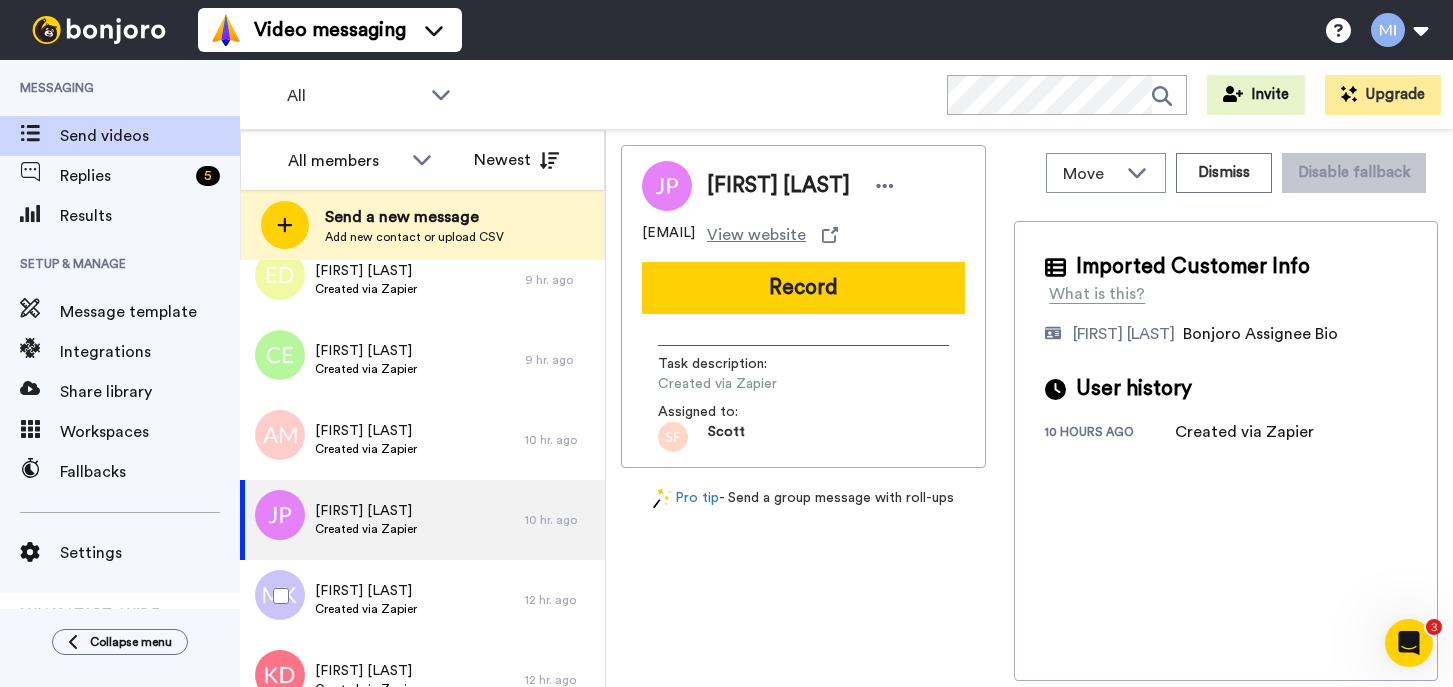 click on "Created via Zapier" at bounding box center (366, 609) 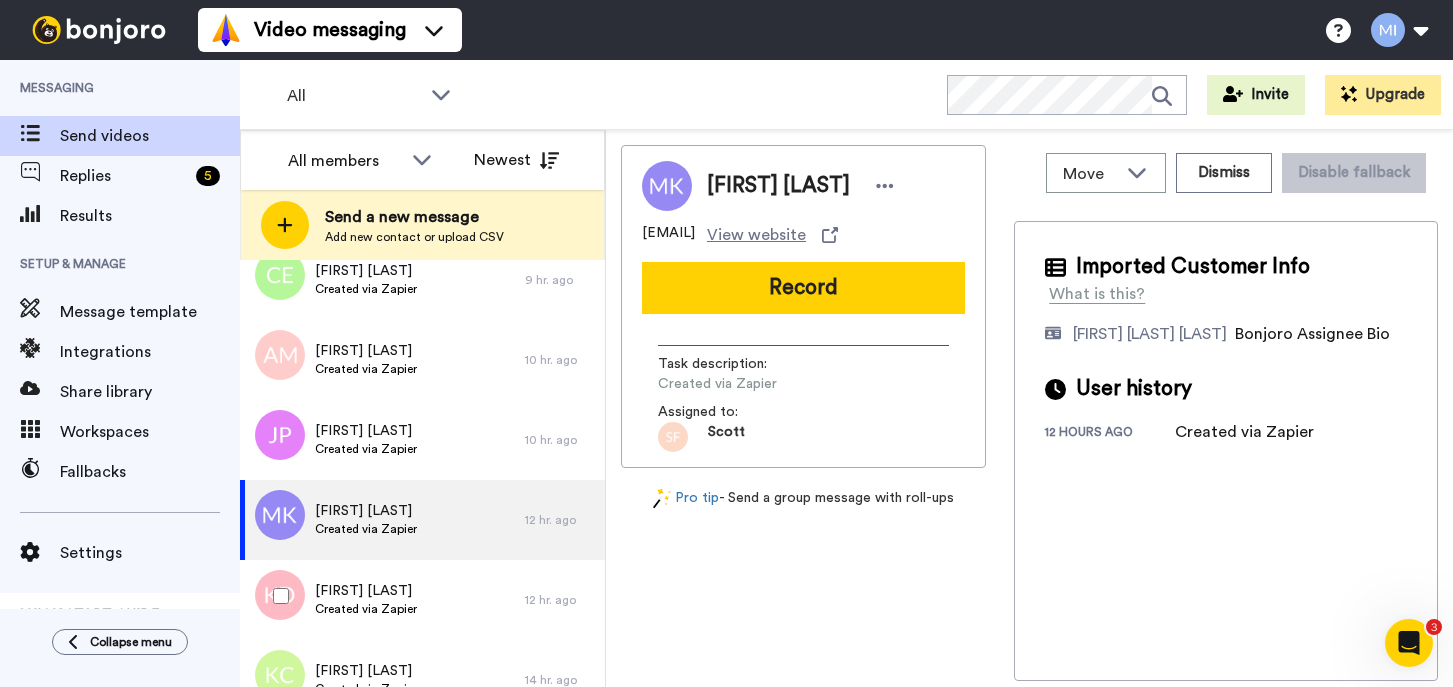 scroll, scrollTop: 880, scrollLeft: 0, axis: vertical 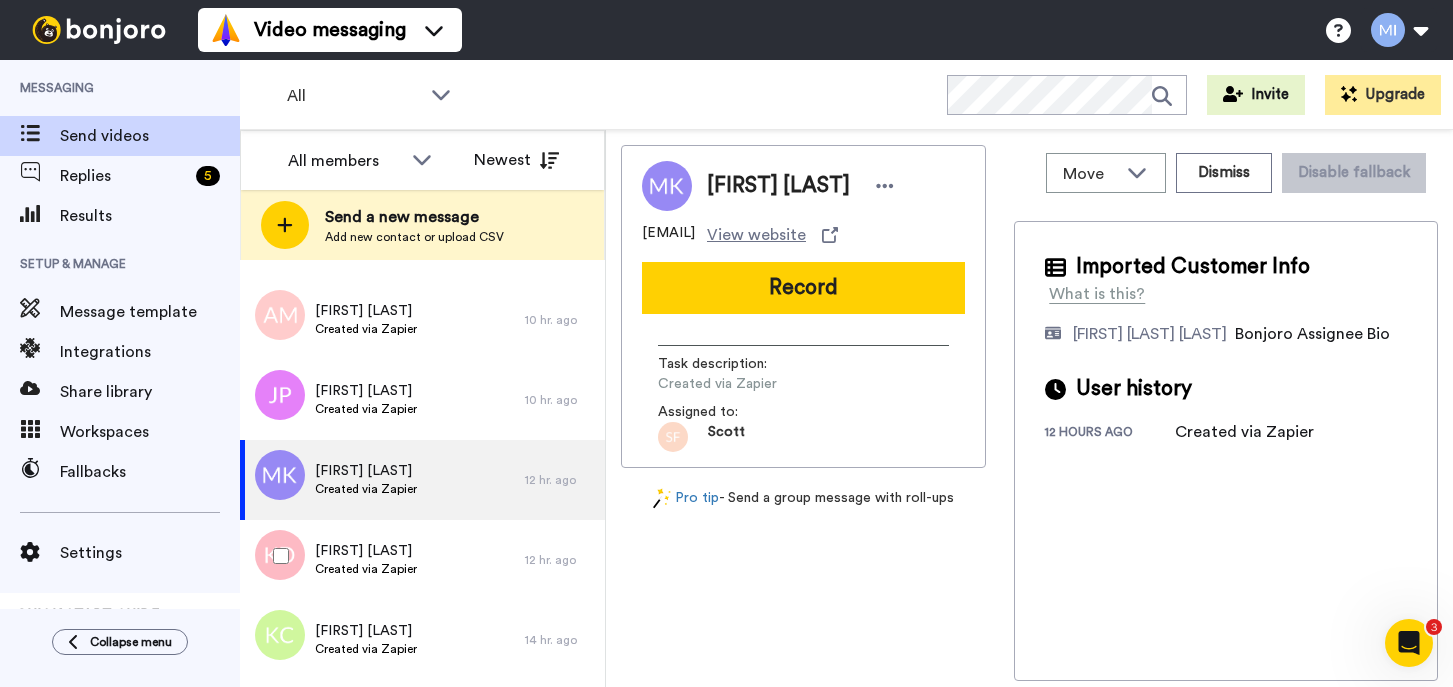 click on "Kelly Doctor Created via Zapier" at bounding box center (382, 560) 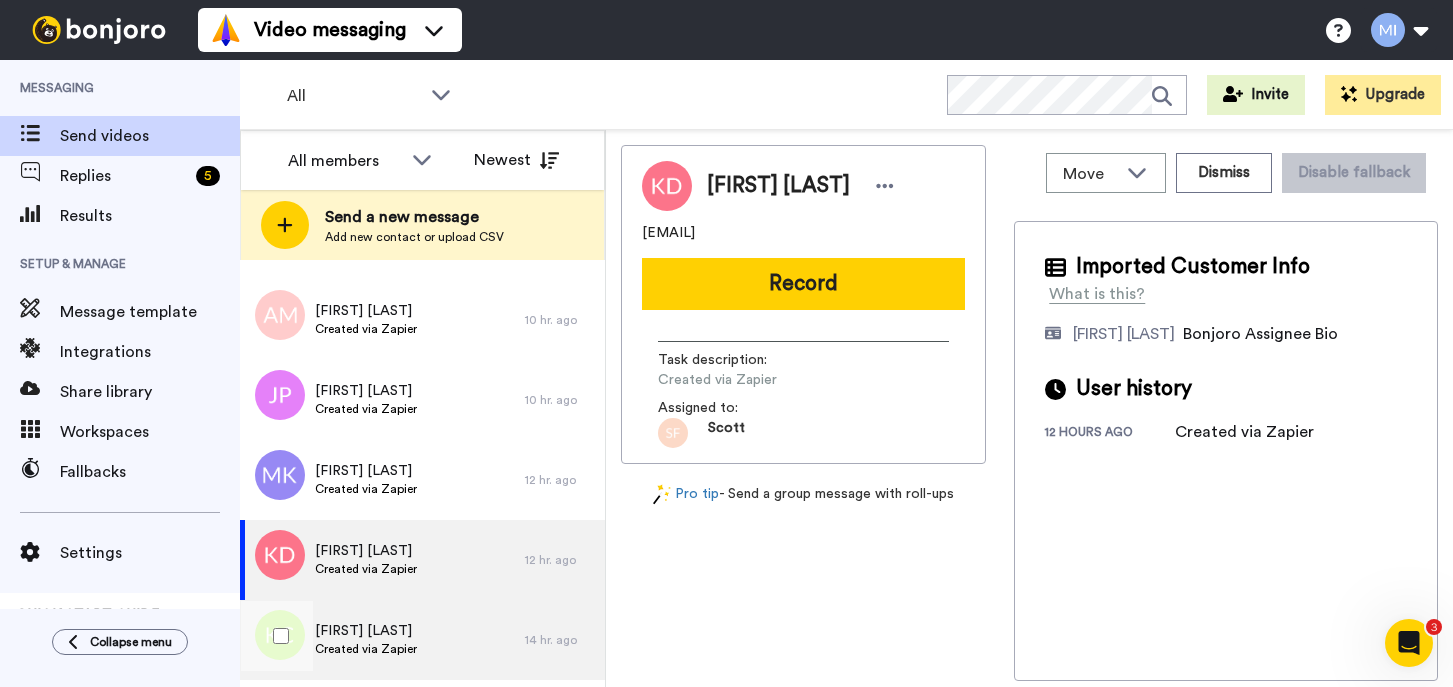 click on "Katie Clark Created via Zapier" at bounding box center [382, 640] 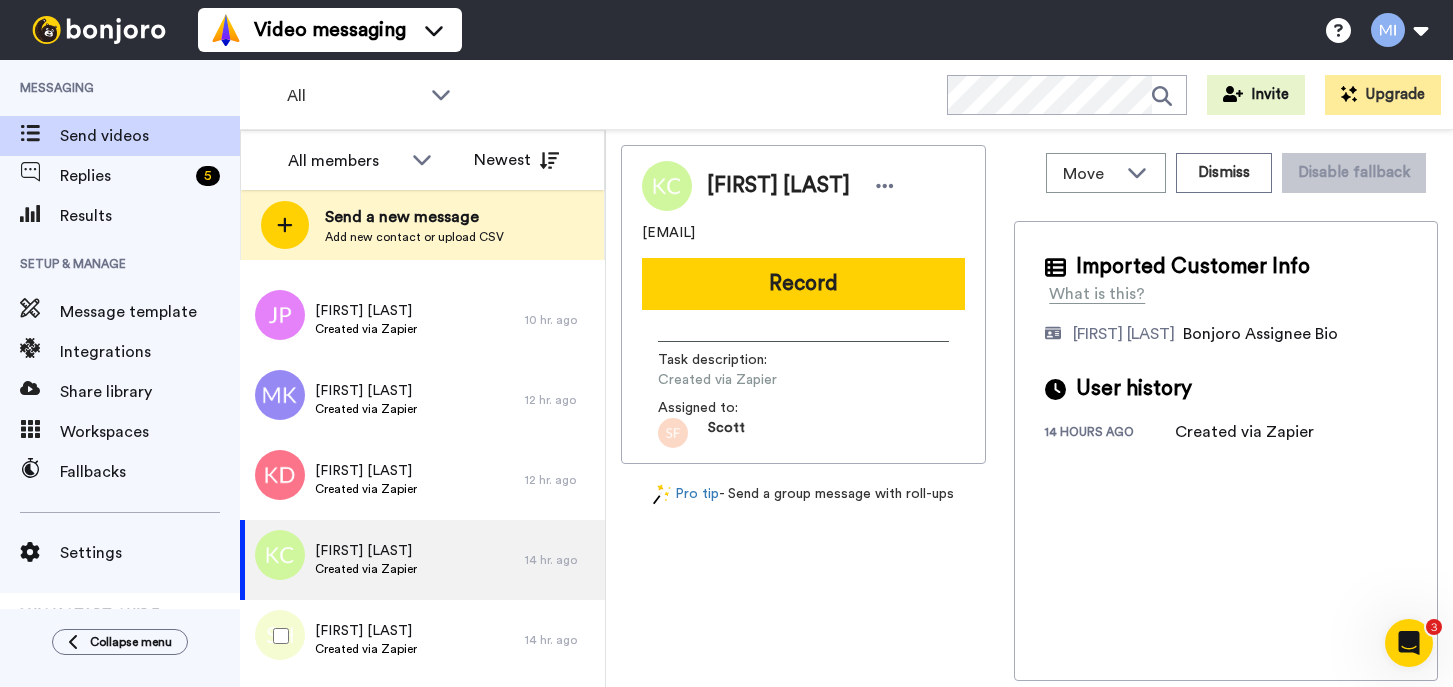 scroll, scrollTop: 1000, scrollLeft: 0, axis: vertical 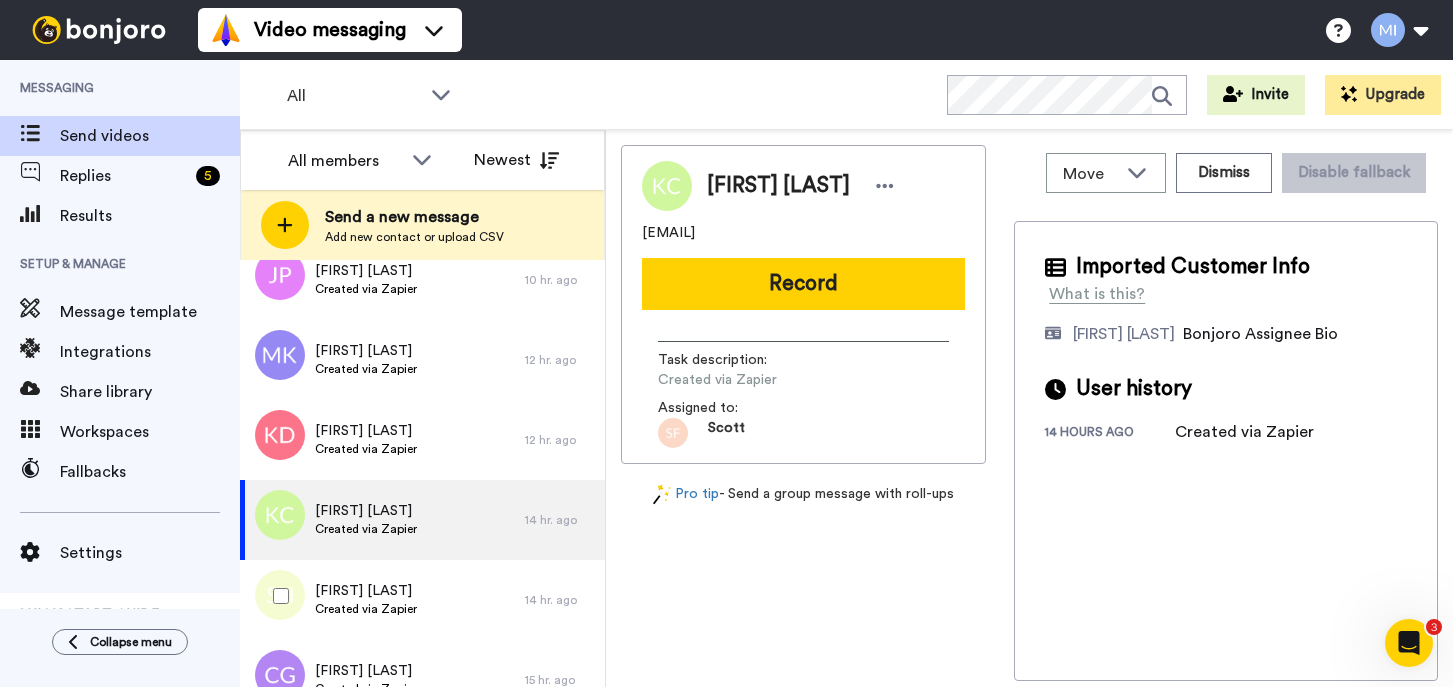 click on "Created via Zapier" at bounding box center [366, 609] 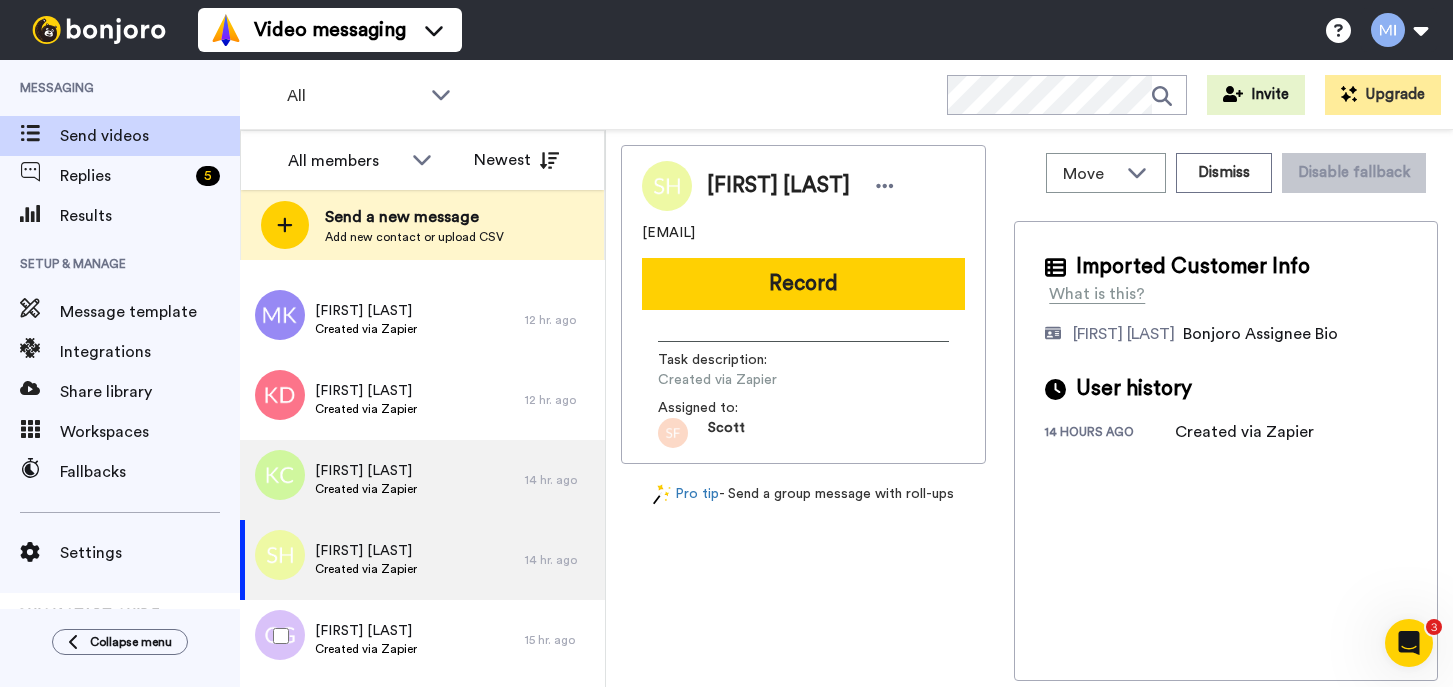 scroll, scrollTop: 1080, scrollLeft: 0, axis: vertical 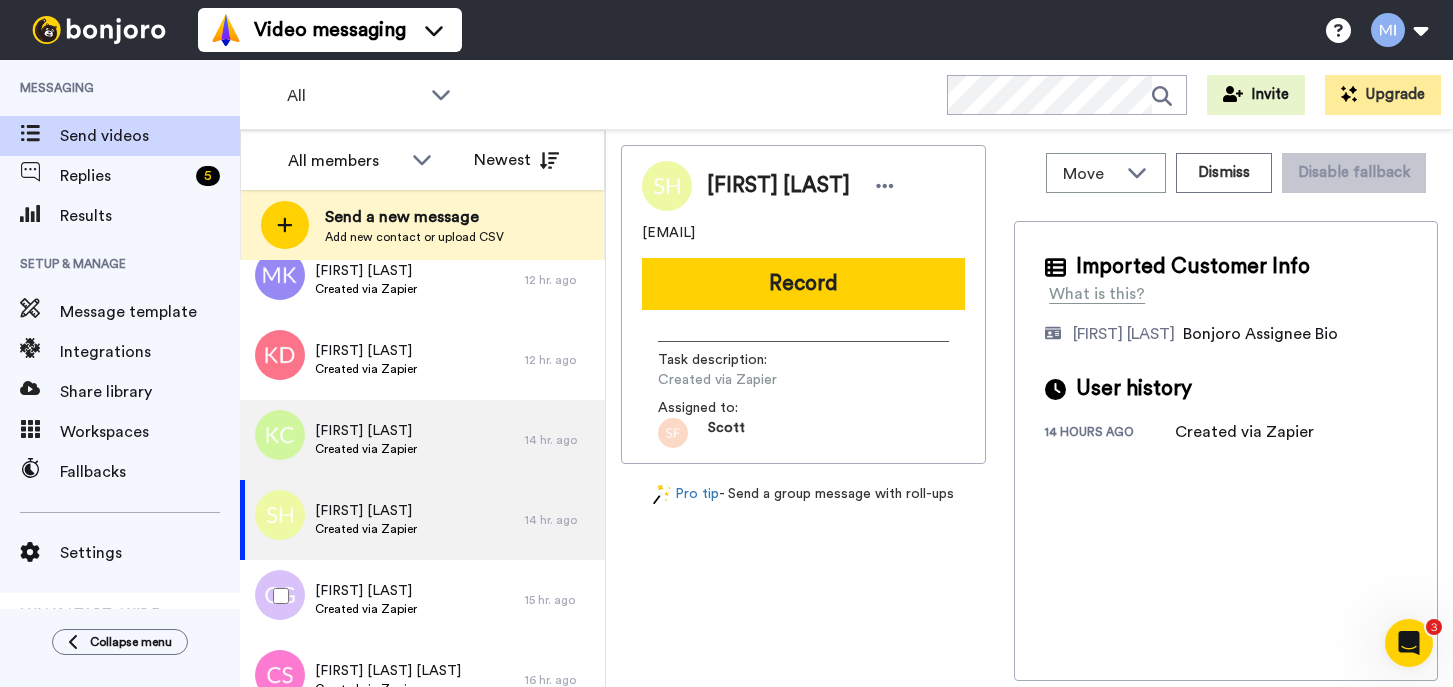 click on "Created via Zapier" at bounding box center [366, 609] 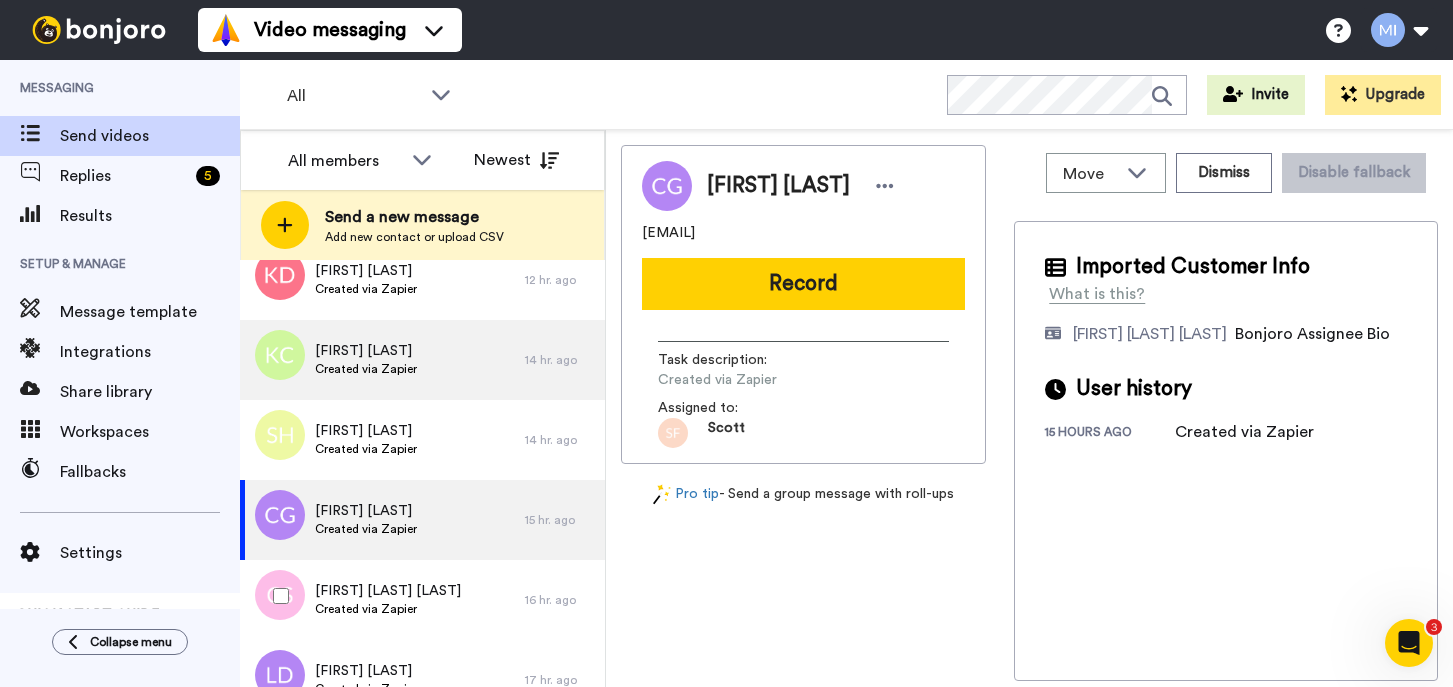 scroll, scrollTop: 1200, scrollLeft: 0, axis: vertical 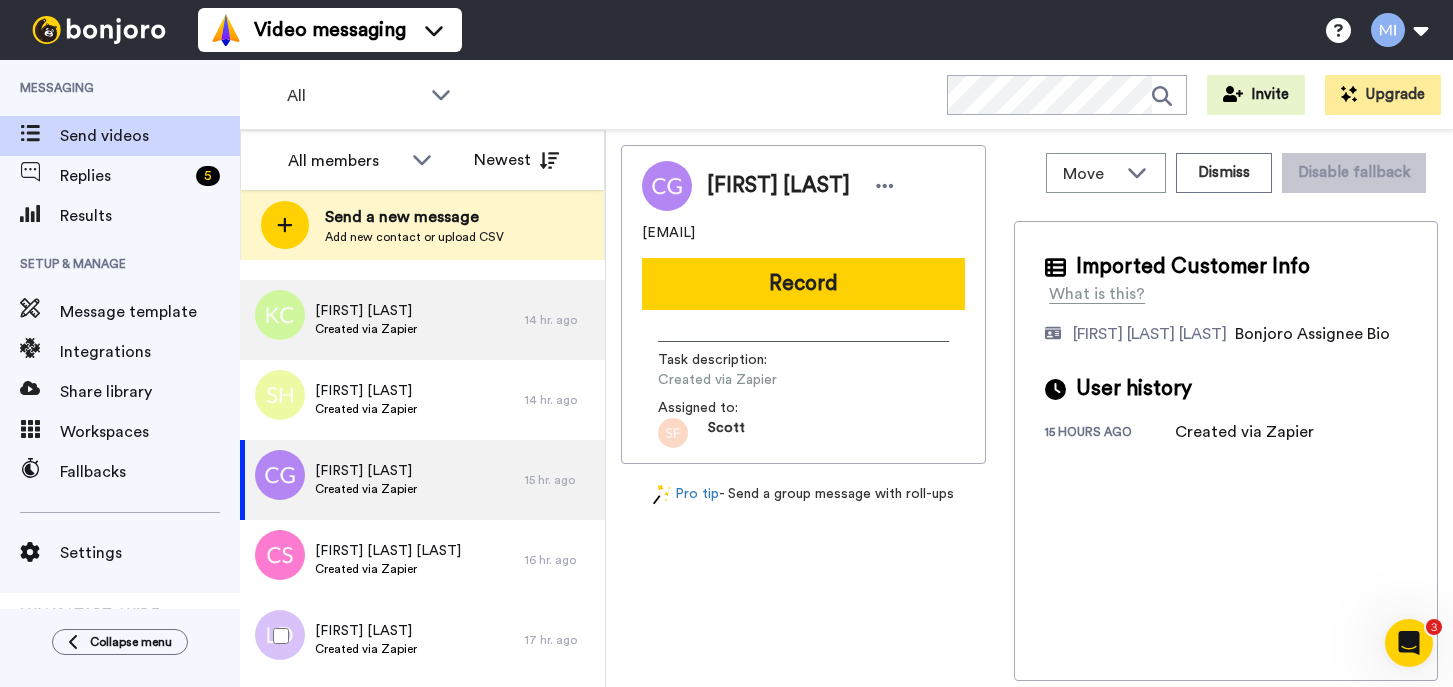 click on "Lester De Mel Created via Zapier" at bounding box center [382, 640] 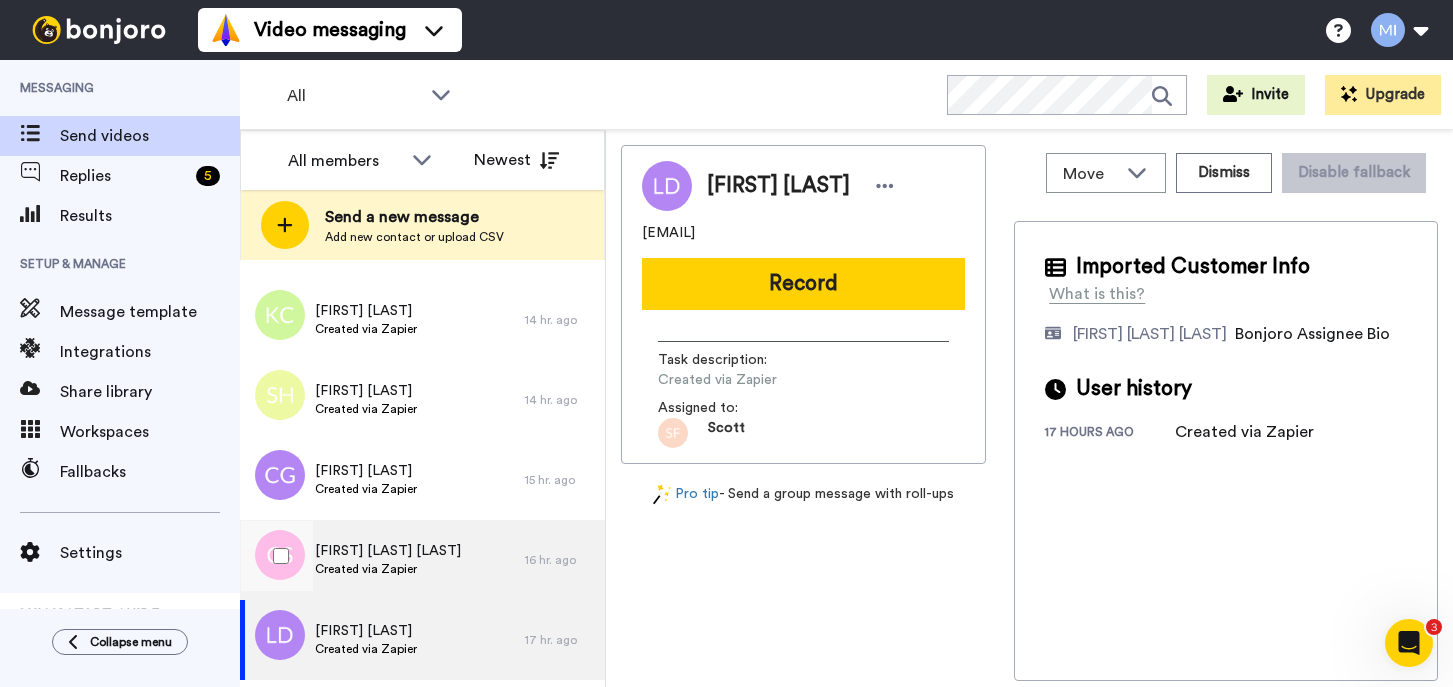 click on "Created via Zapier" at bounding box center (388, 569) 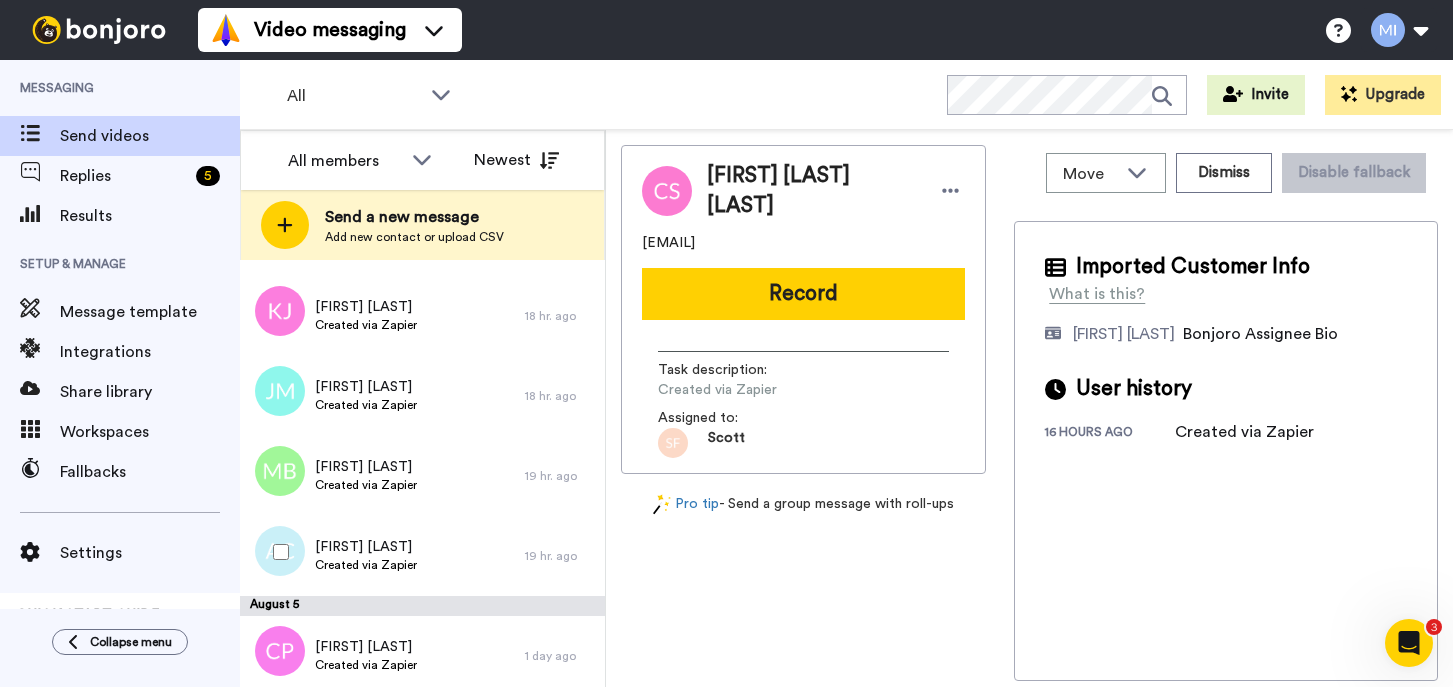 scroll, scrollTop: 1613, scrollLeft: 0, axis: vertical 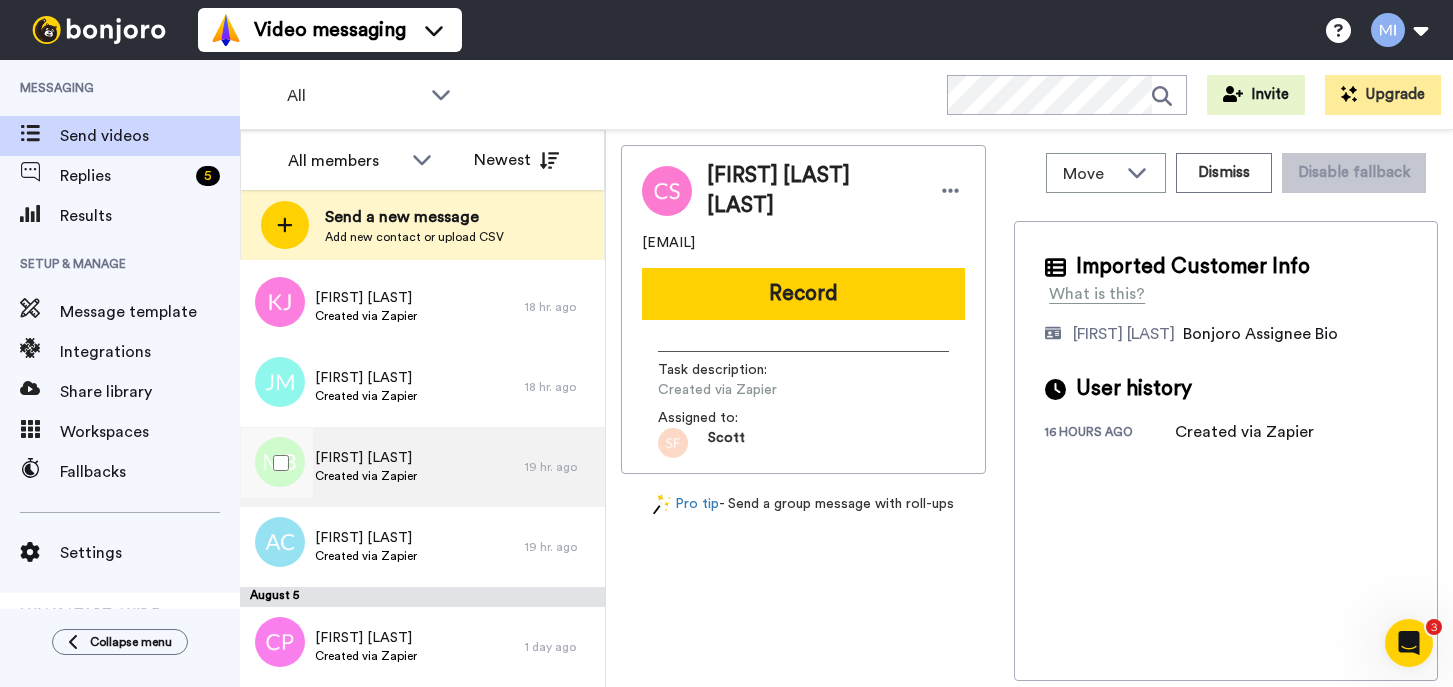 click on "Monya Barnes Created via Zapier" at bounding box center [382, 467] 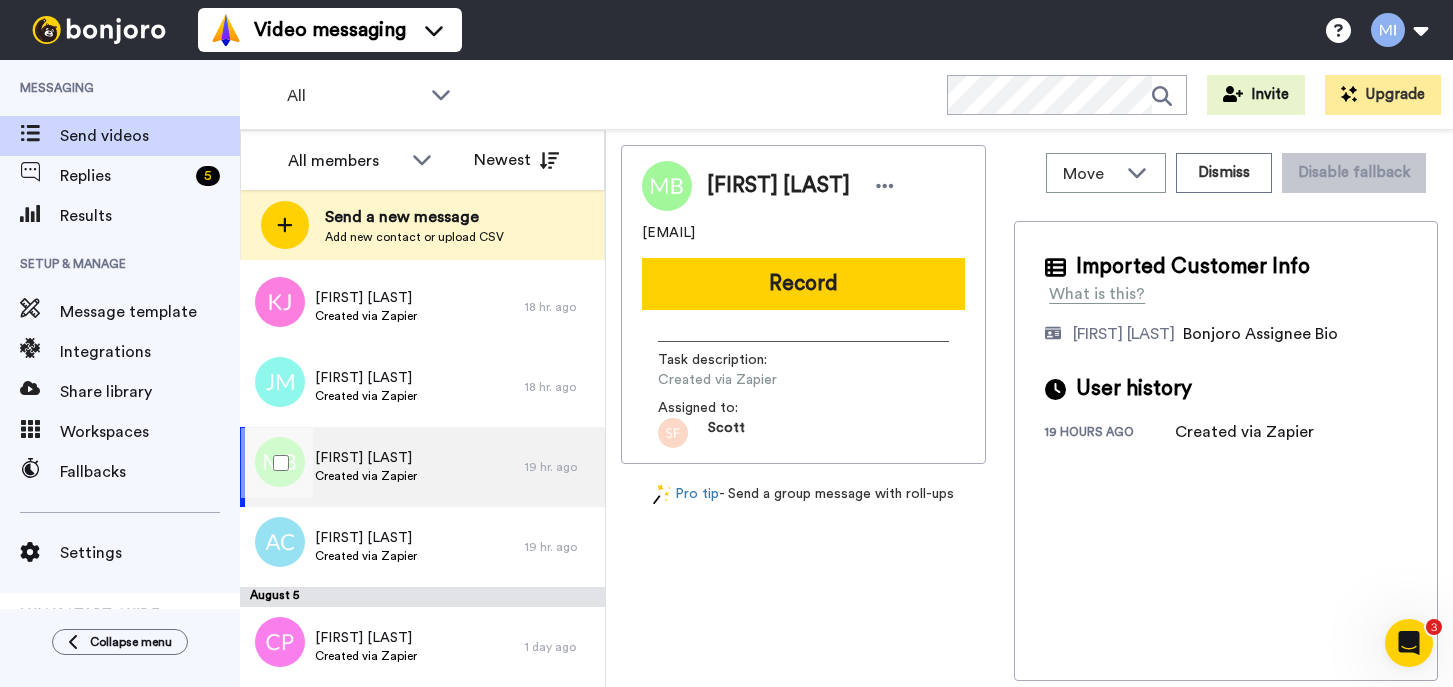 click on "Monya Barnes Created via Zapier" at bounding box center [382, 467] 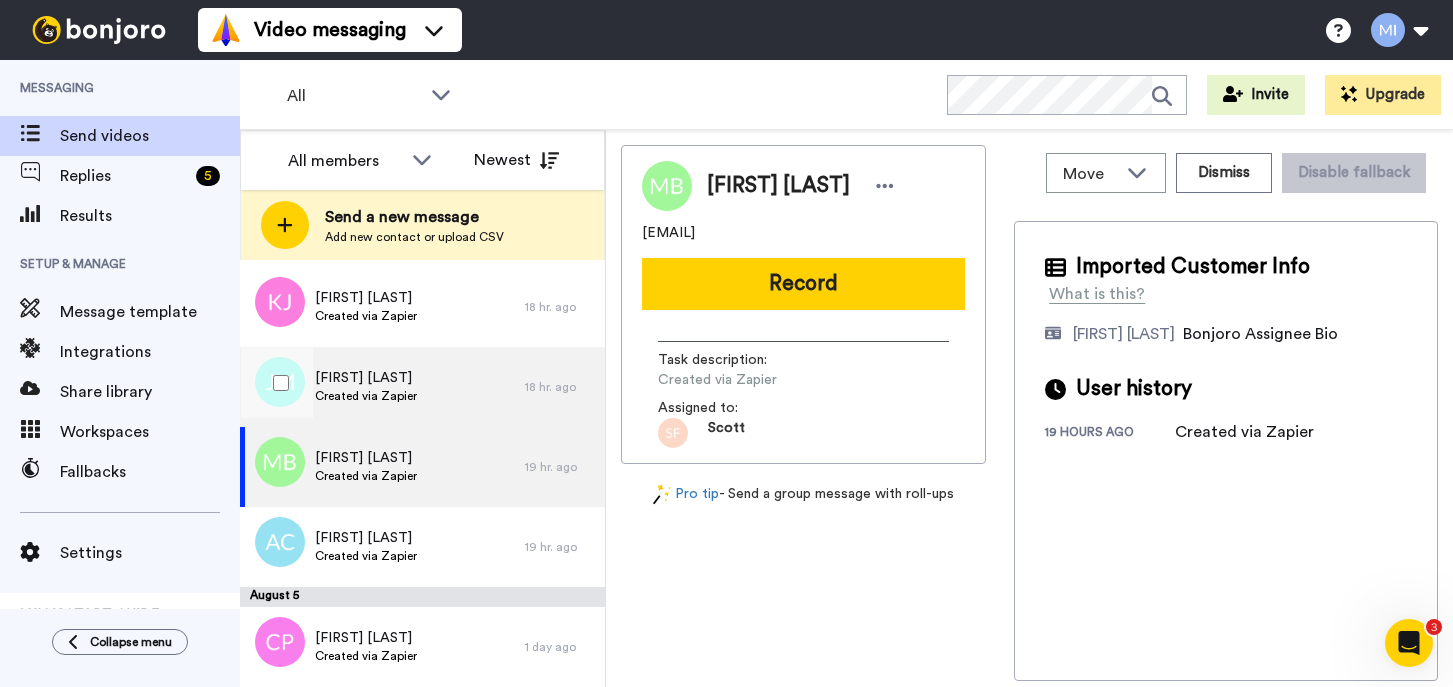 click on "Jessica Mc Coy" at bounding box center (366, 378) 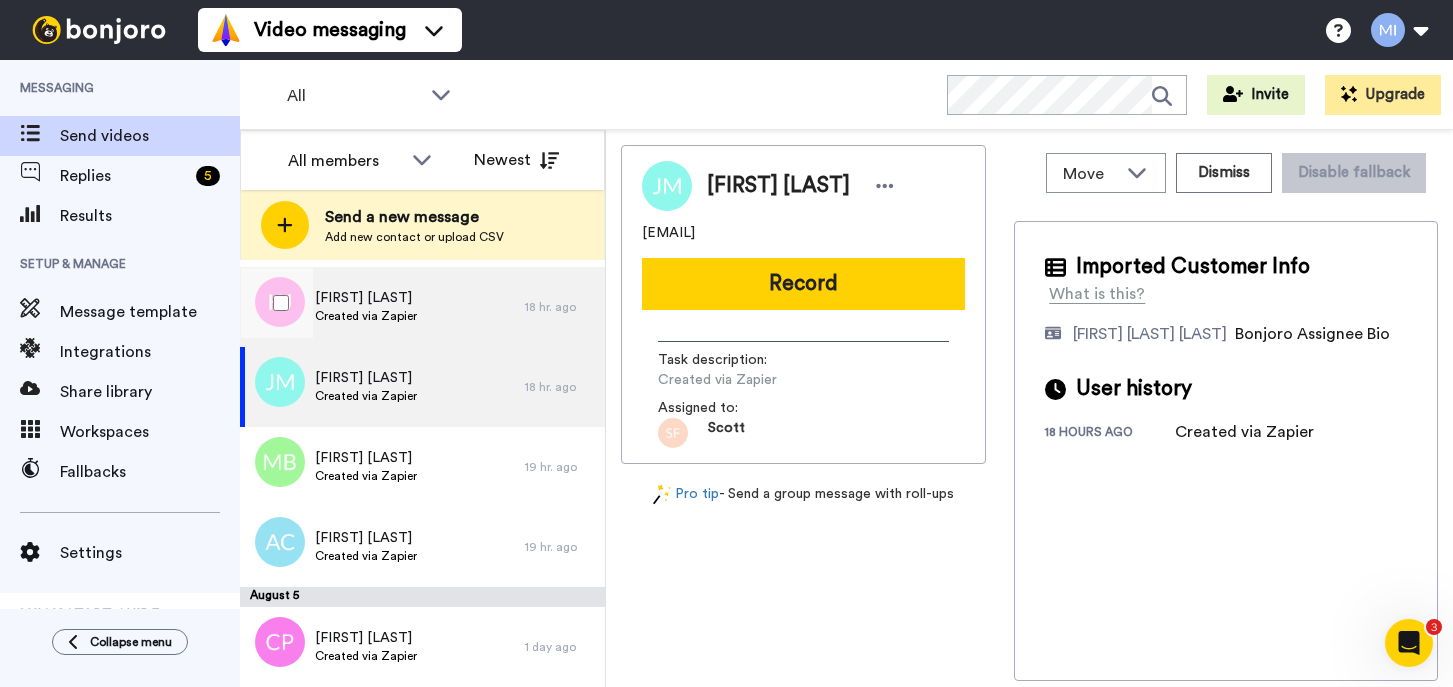 click on "Kaylyn Jason Created via Zapier" at bounding box center [382, 307] 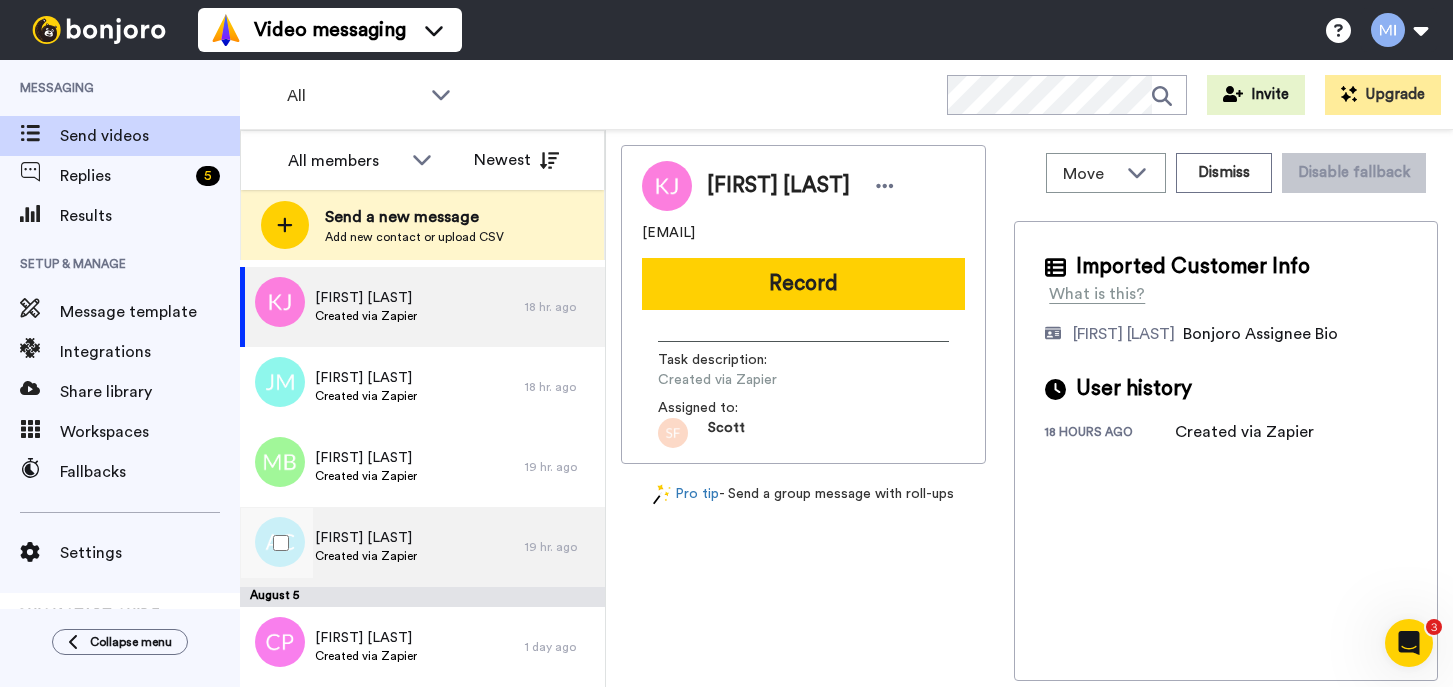 click on "Allegra Curciarello" at bounding box center (366, 538) 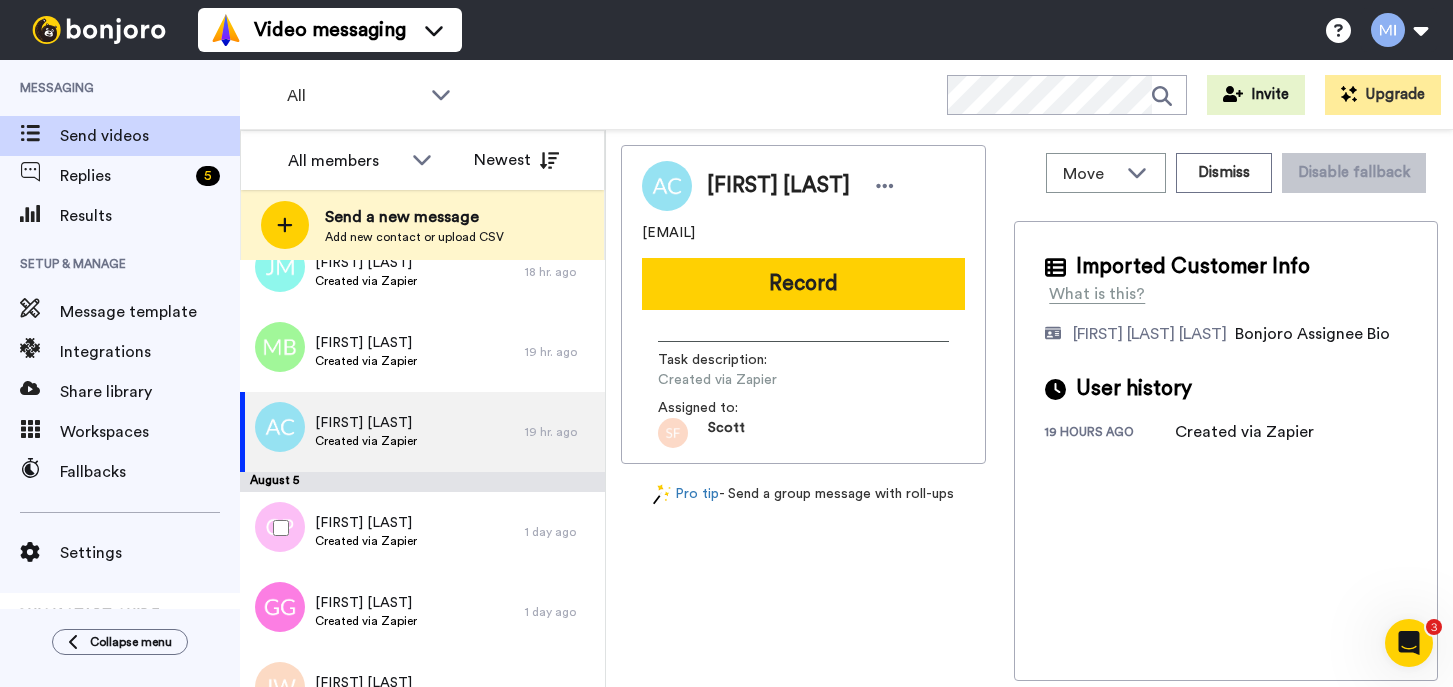 scroll, scrollTop: 1733, scrollLeft: 0, axis: vertical 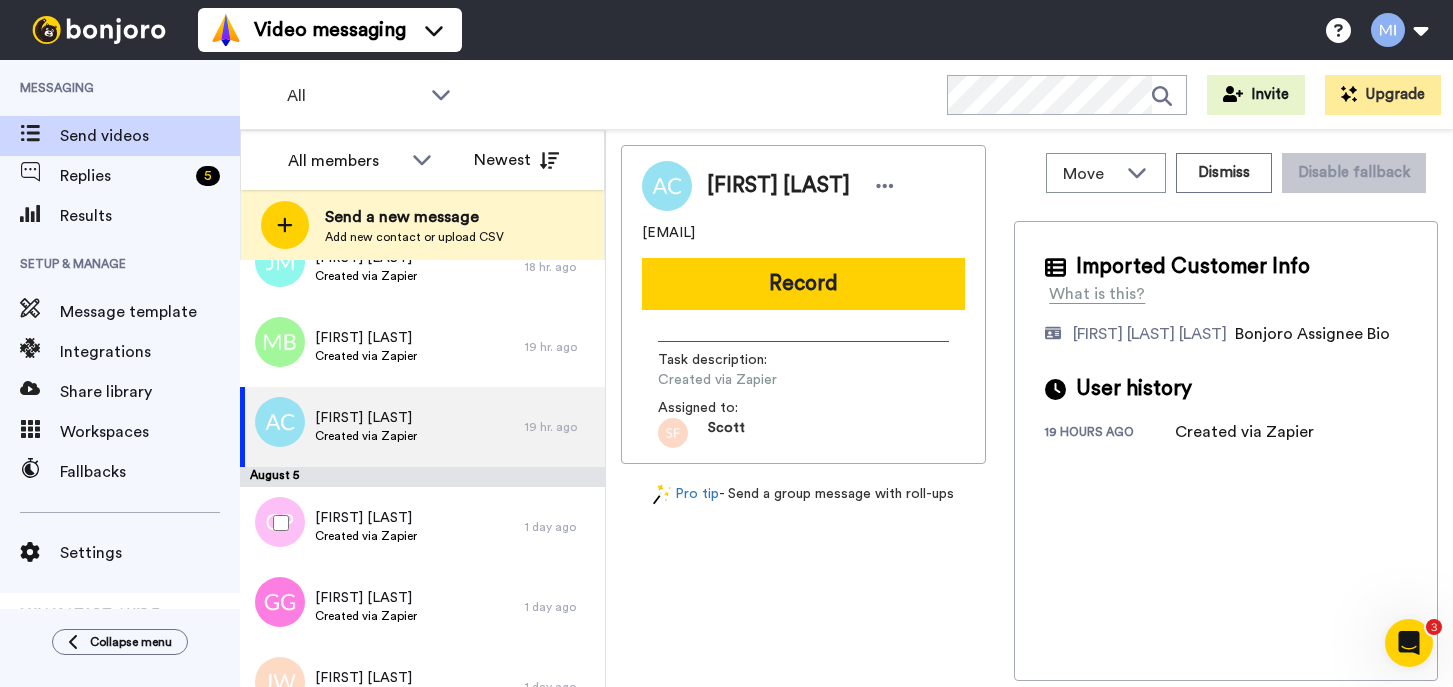 click on "Christopher Pinkowski" at bounding box center [366, 518] 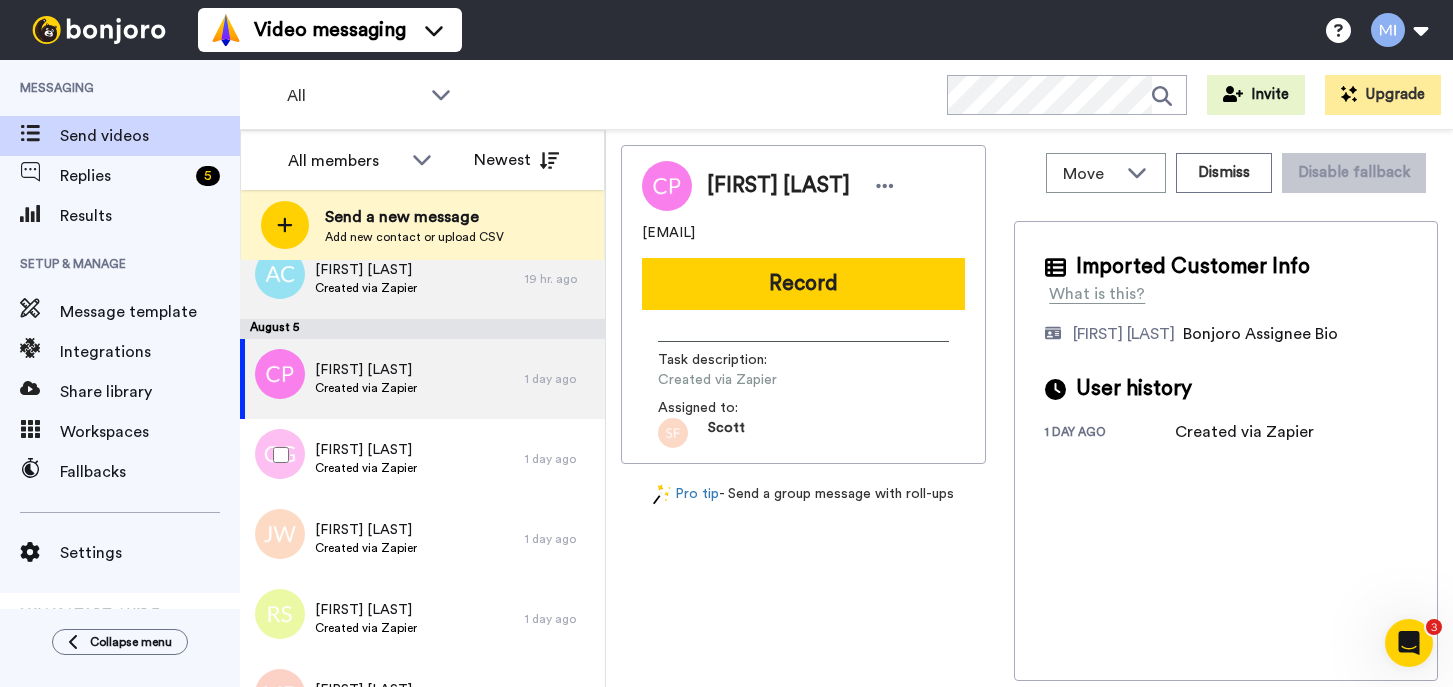 scroll, scrollTop: 1893, scrollLeft: 0, axis: vertical 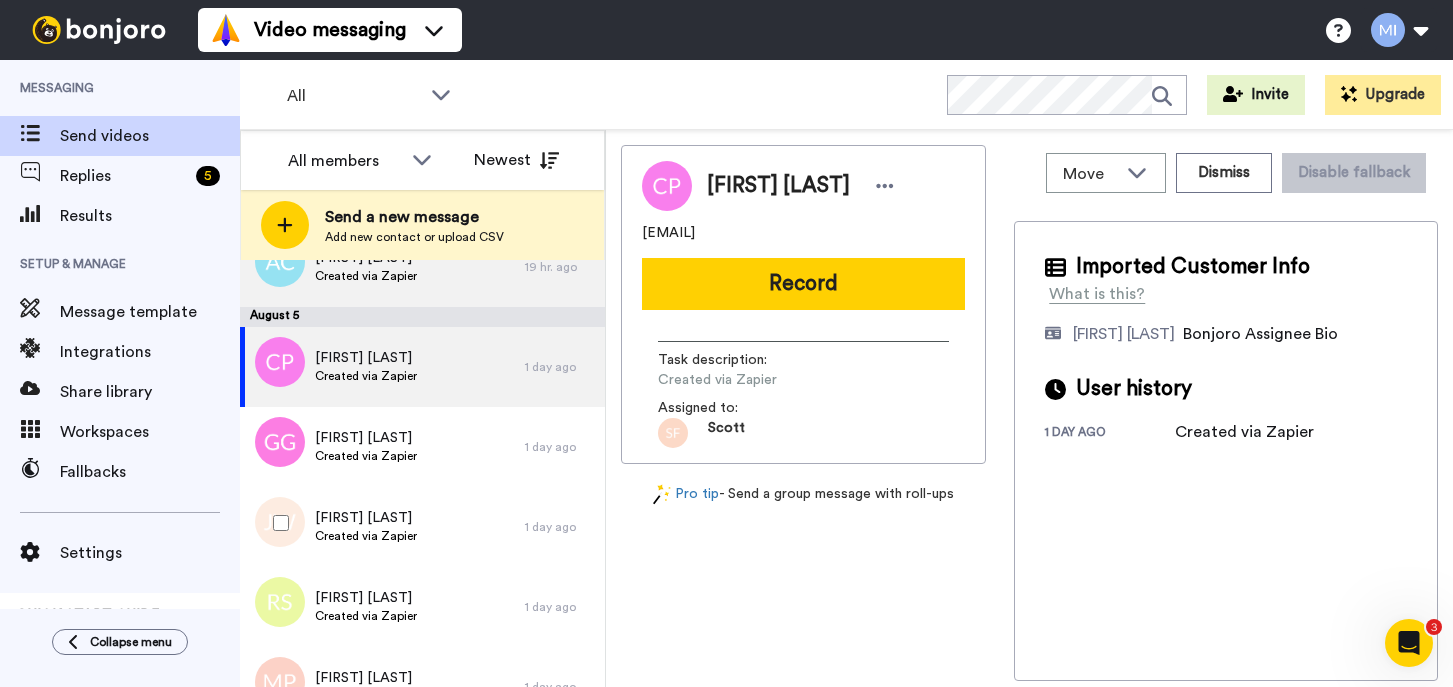 click on "JACQUES WALCOTT" at bounding box center (366, 518) 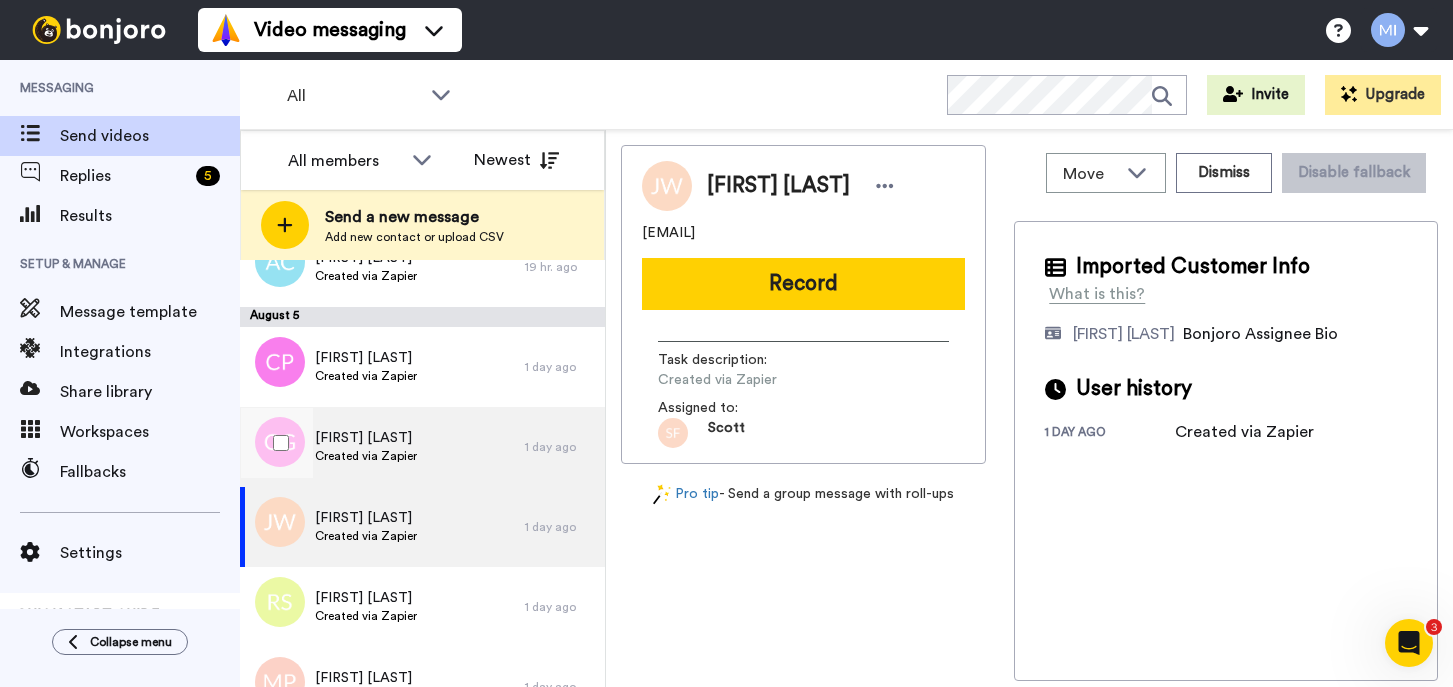 click on "Gloria Gaddy Created via Zapier" at bounding box center (382, 447) 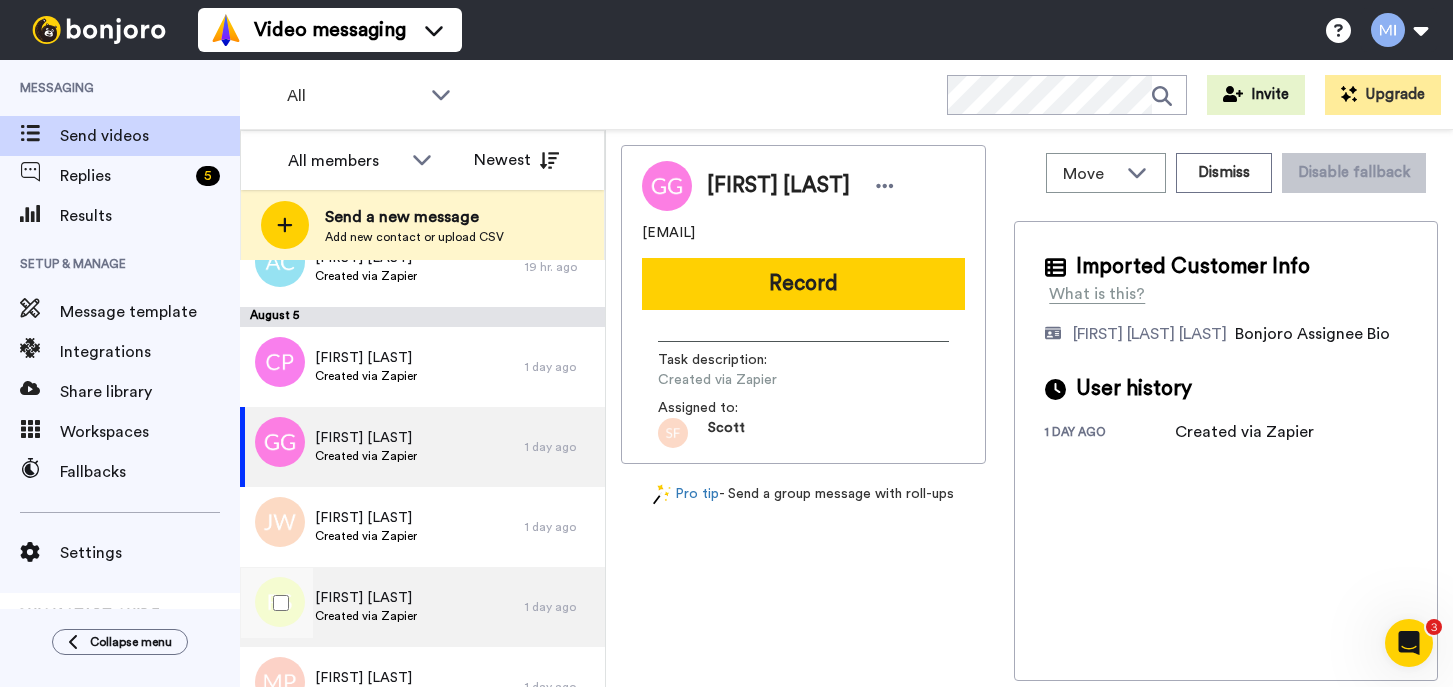 click on "Robert Solomon" at bounding box center [366, 598] 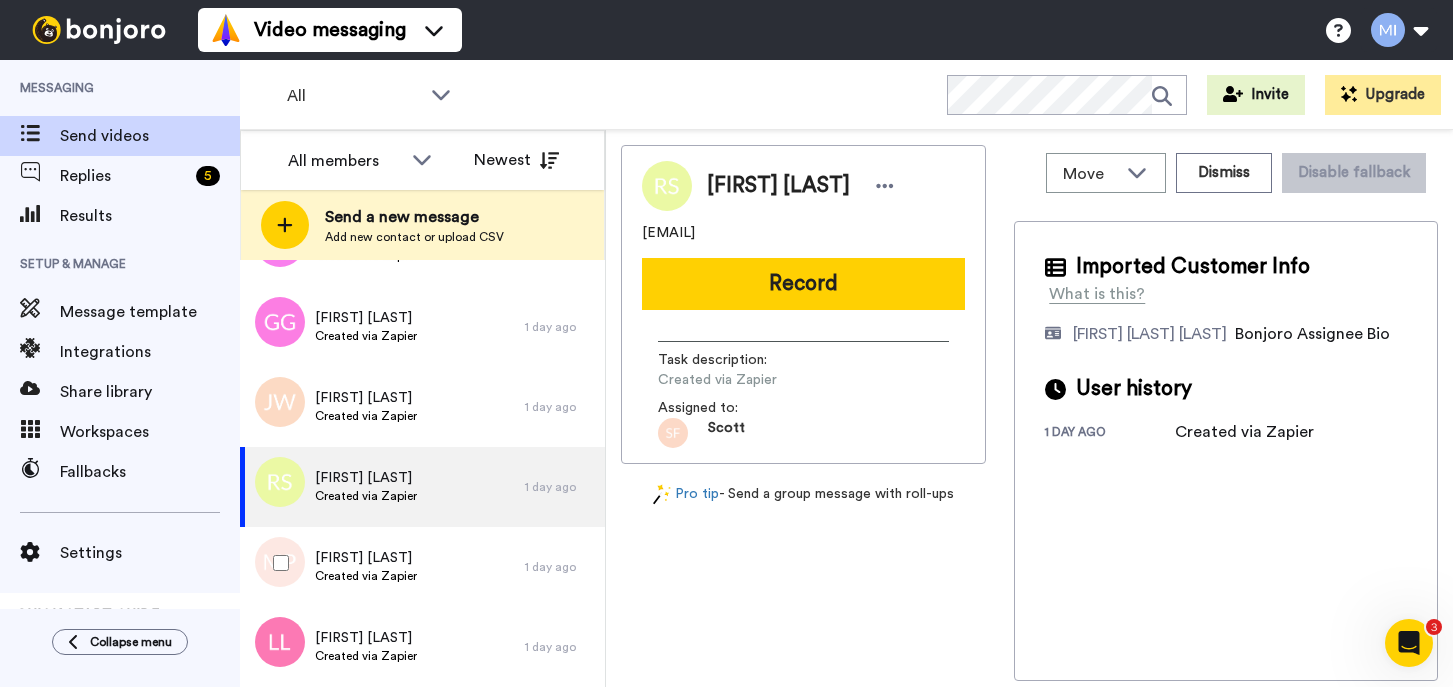 scroll, scrollTop: 2053, scrollLeft: 0, axis: vertical 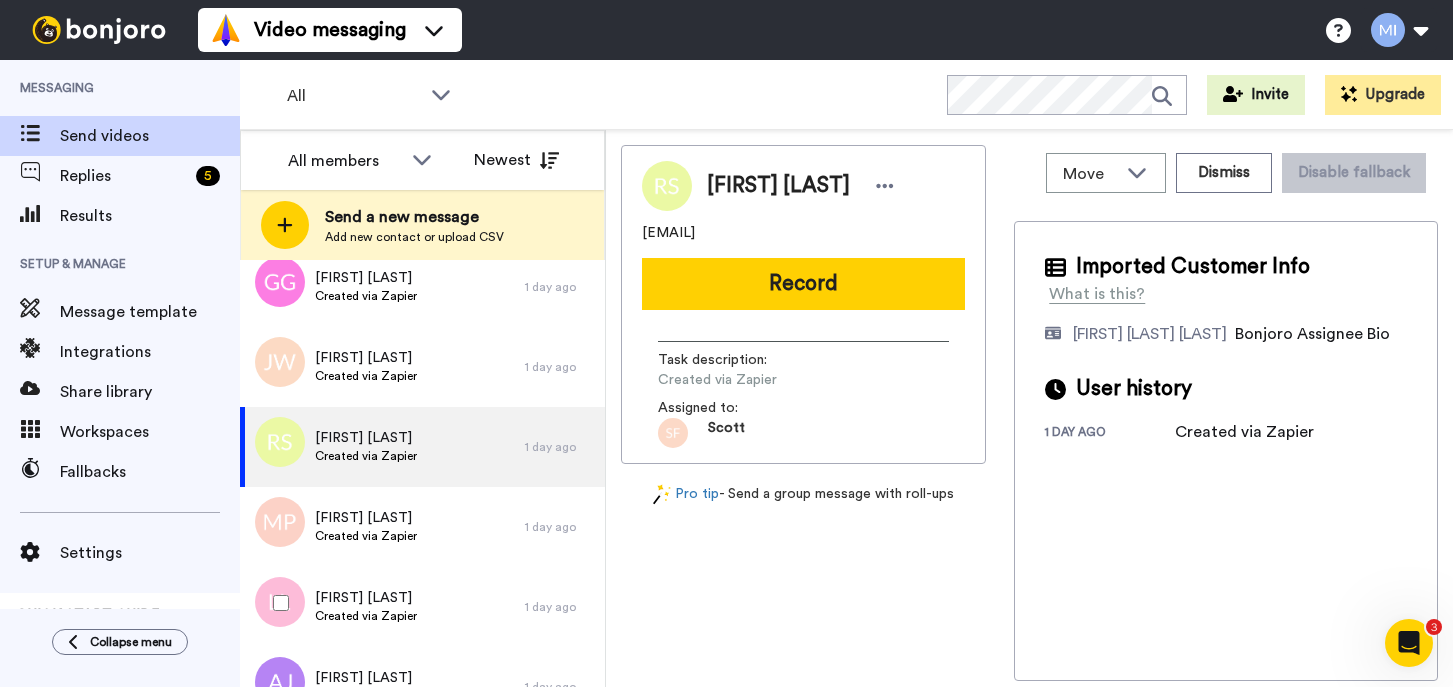 click on "Lindsay Lawson" at bounding box center (366, 598) 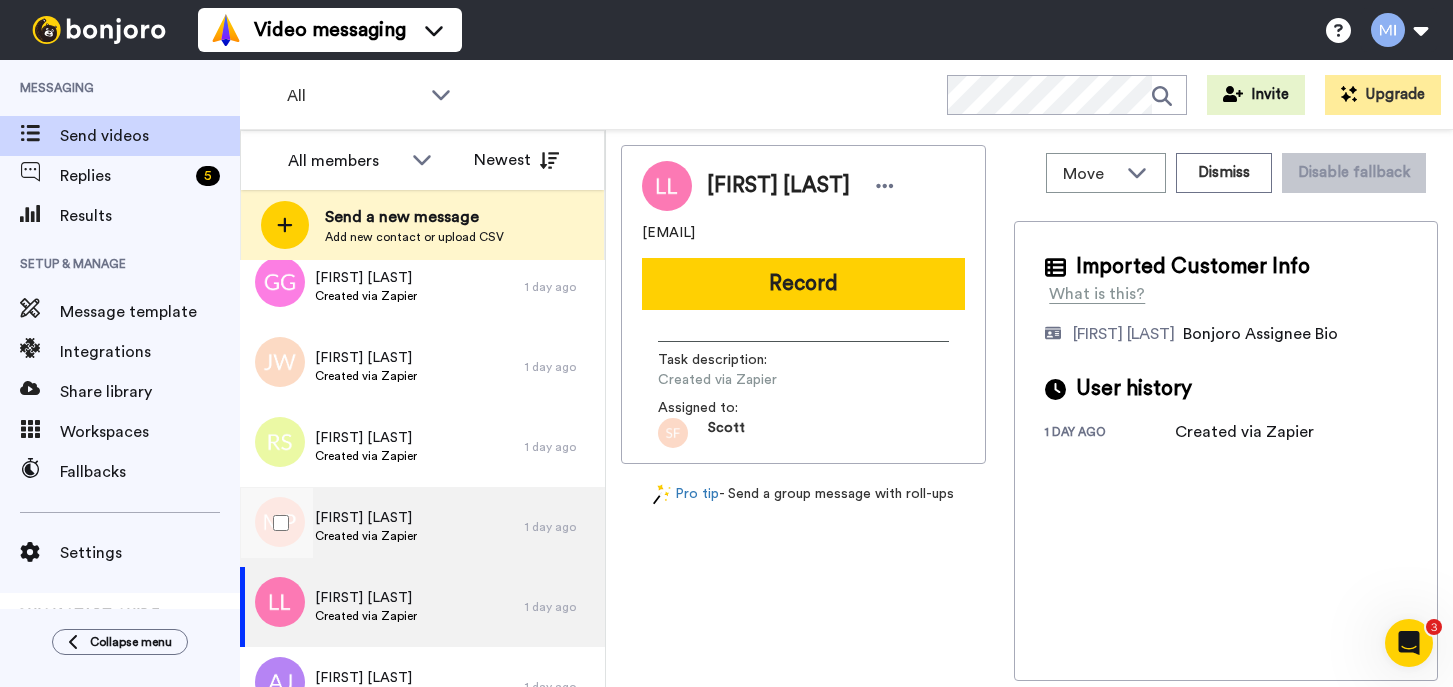 click on "Martine Purdy Created via Zapier" at bounding box center (382, 527) 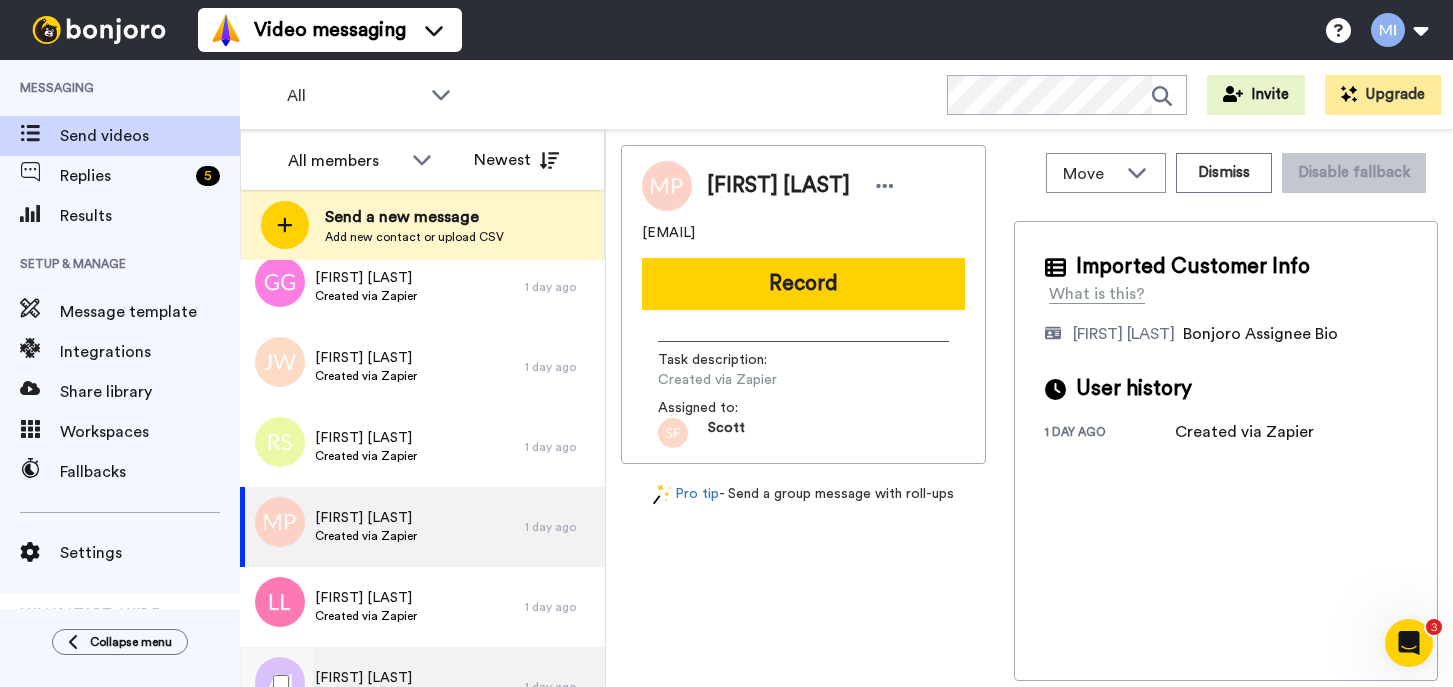 click on "Amanda Jones Created via Zapier" at bounding box center [382, 687] 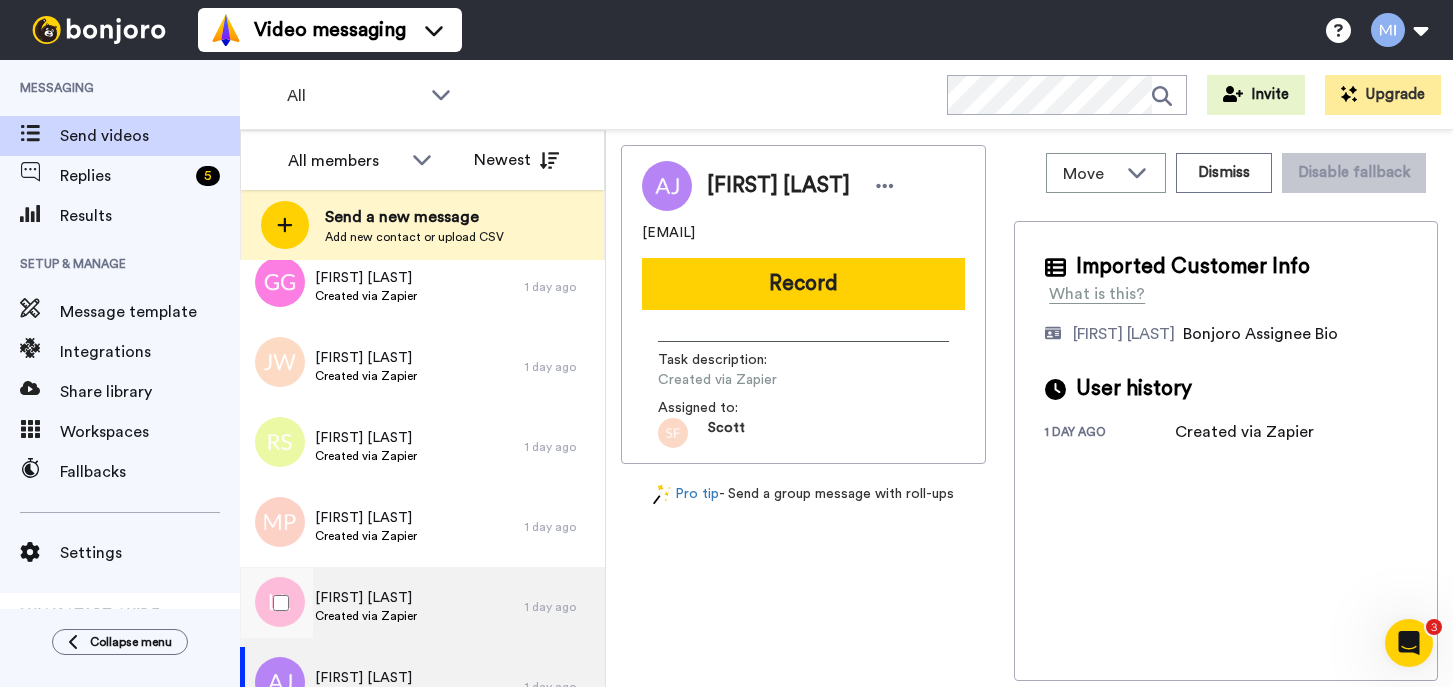 click on "Created via Zapier" at bounding box center (366, 616) 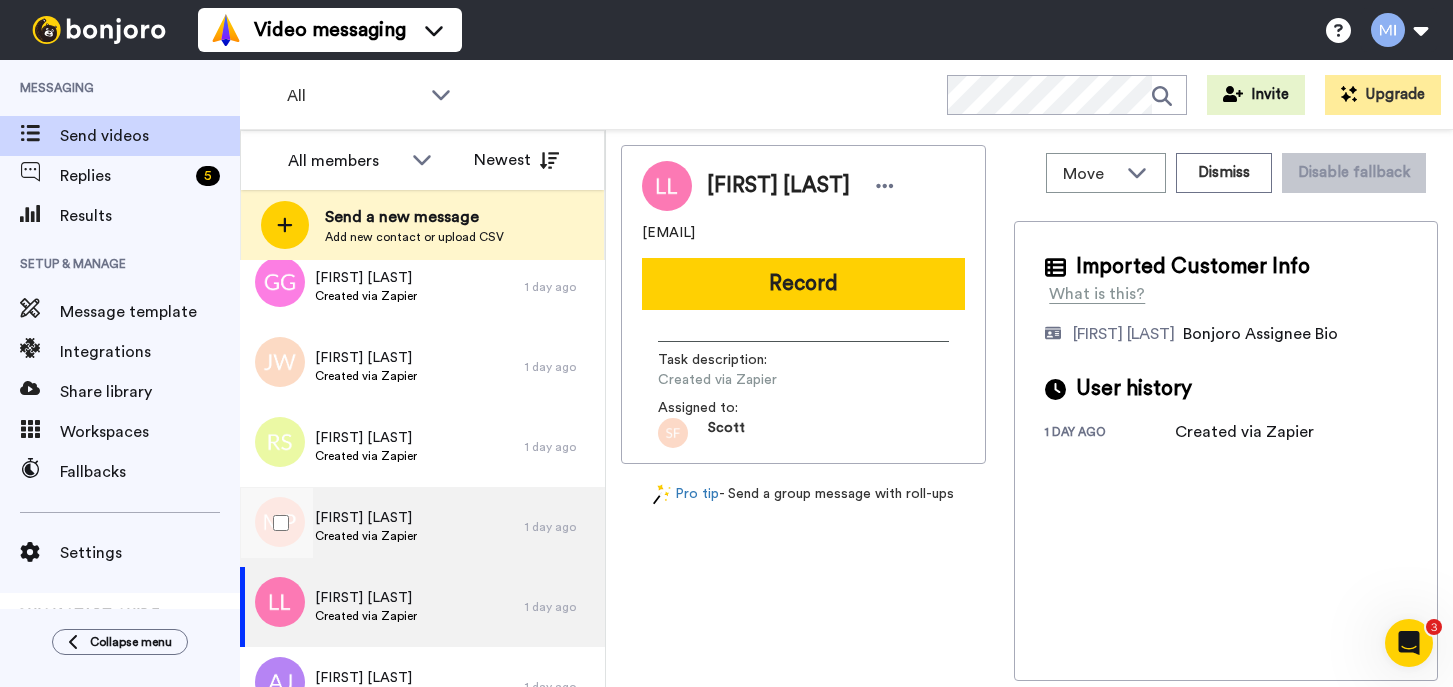 click on "Martine Purdy Created via Zapier" at bounding box center (382, 527) 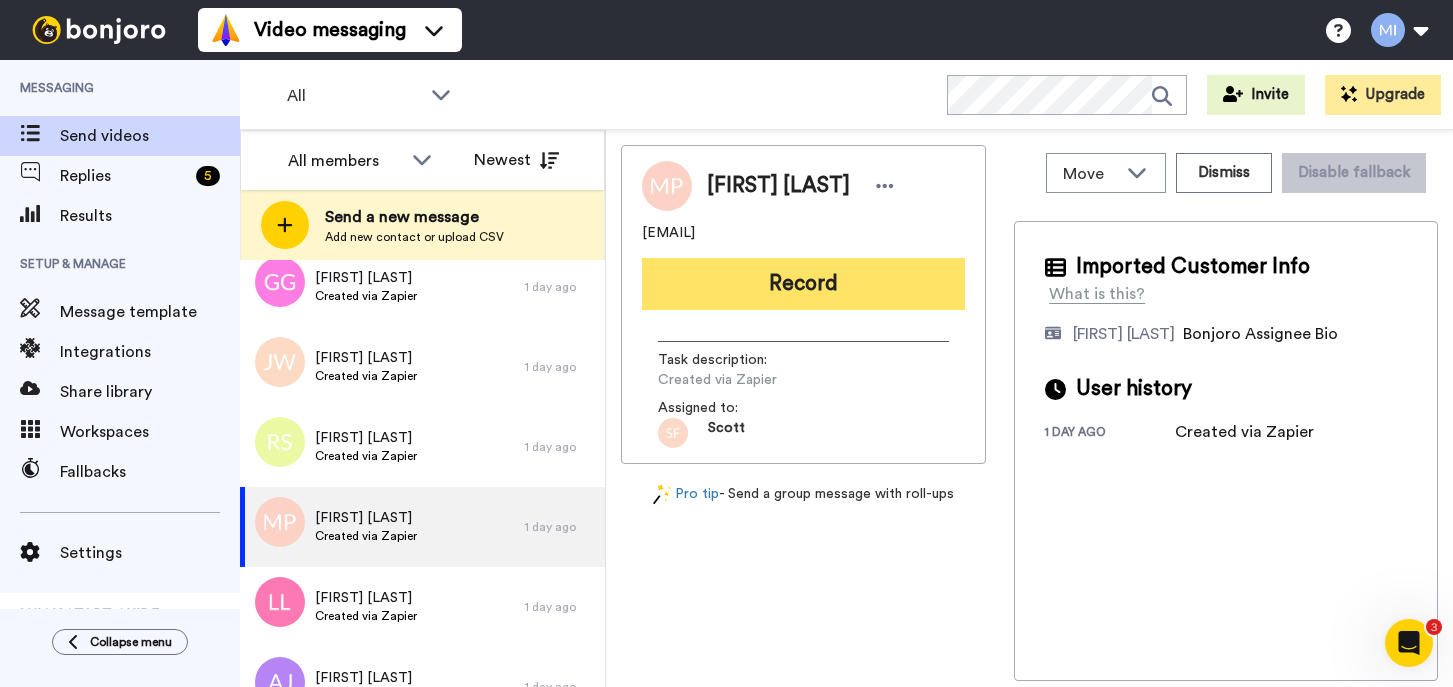 click on "Record" at bounding box center (803, 284) 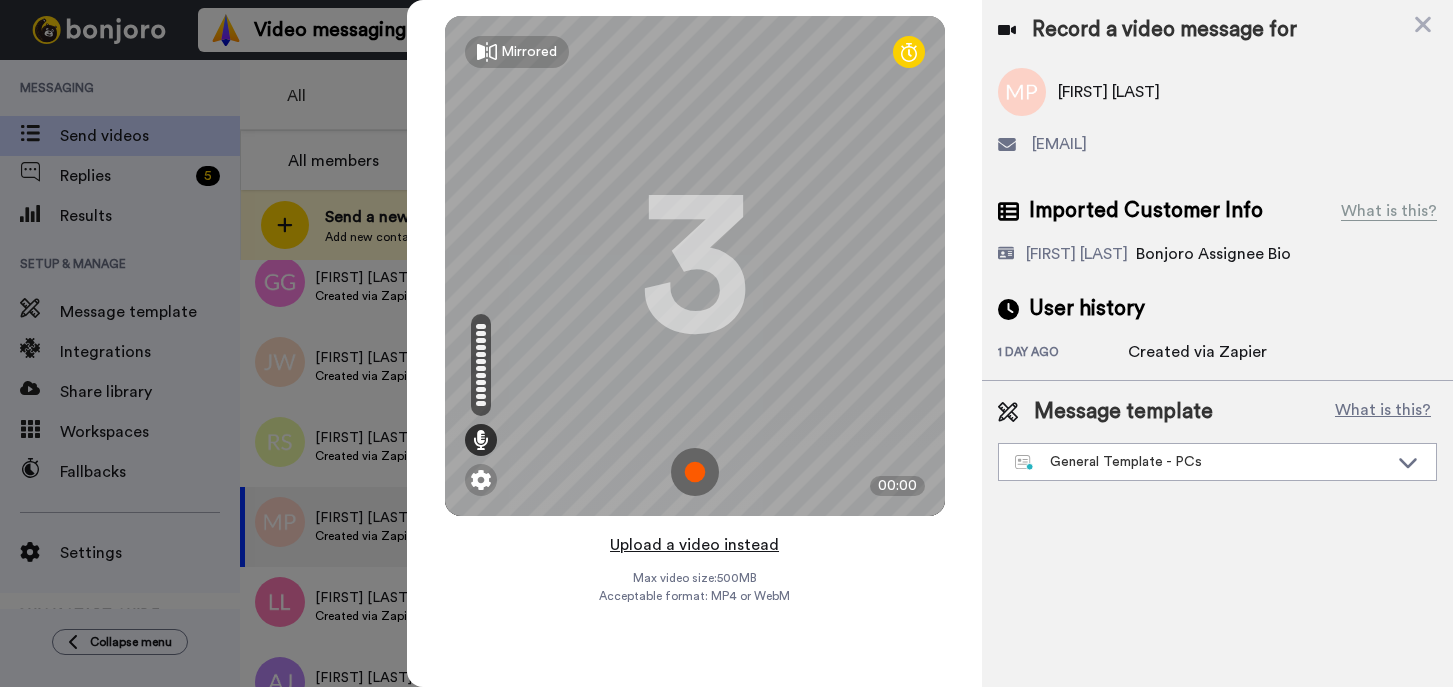 click on "Upload a video instead" at bounding box center [694, 545] 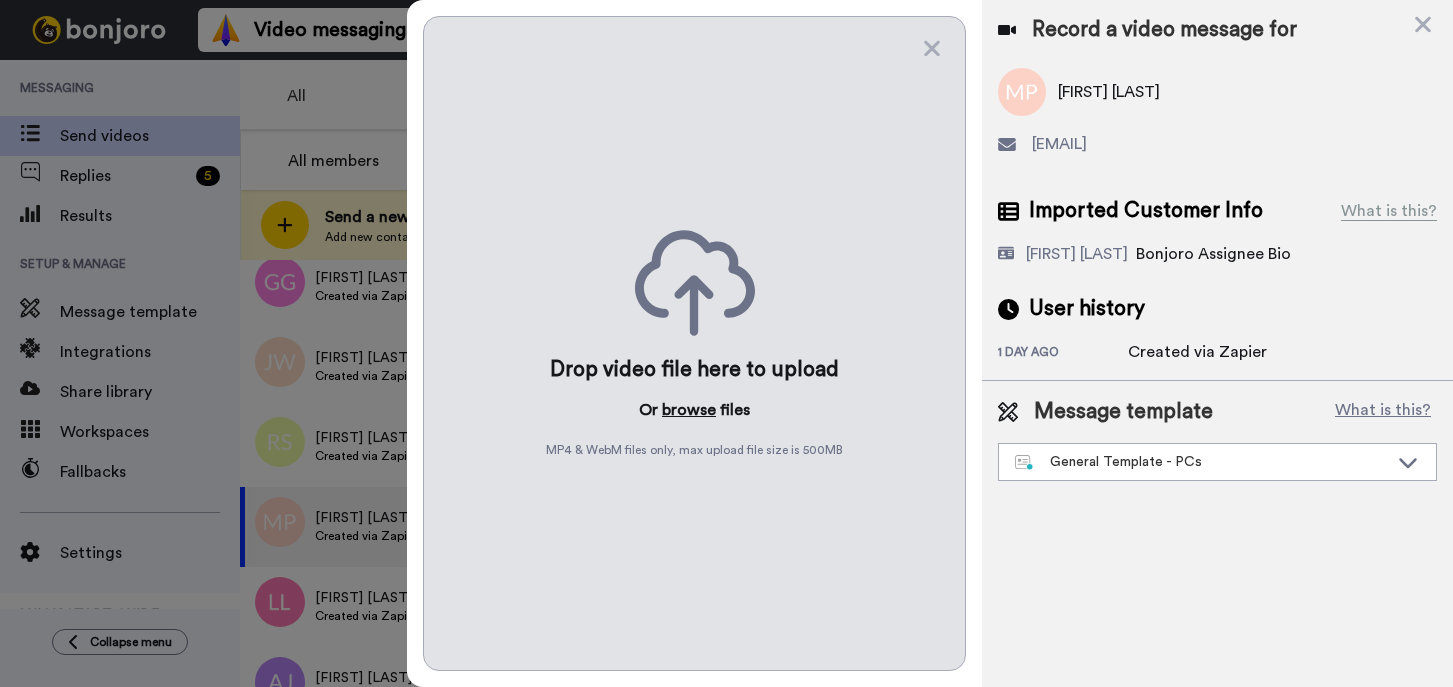 click on "browse" at bounding box center [689, 410] 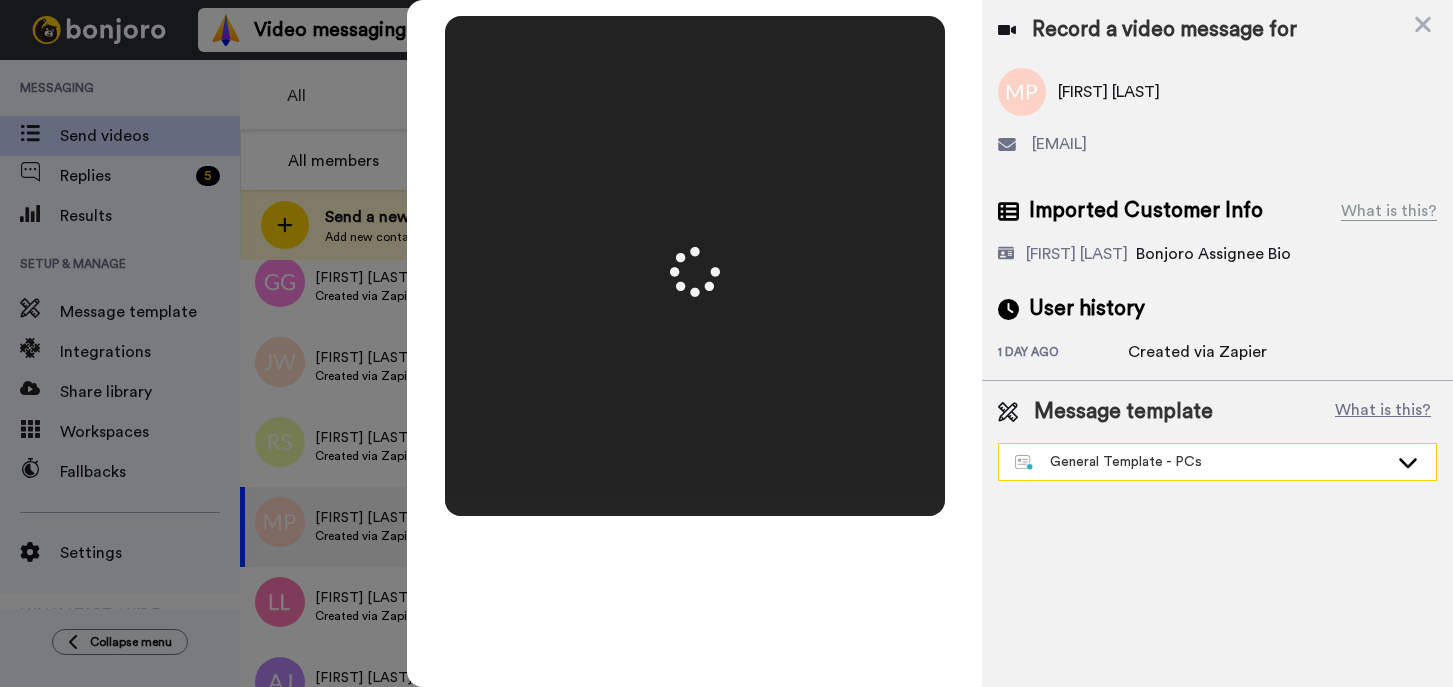 click on "General Template - PCs" at bounding box center [1201, 462] 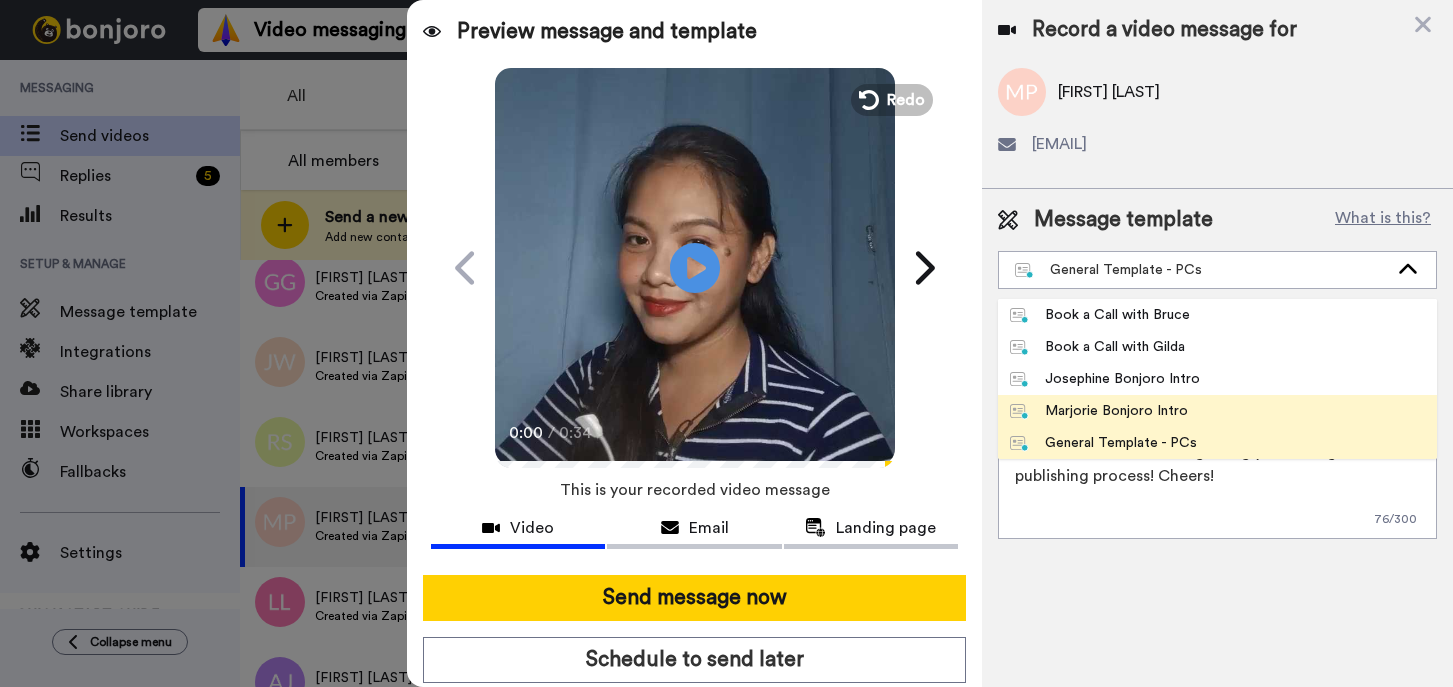 click on "Marjorie Bonjoro Intro" at bounding box center [1099, 411] 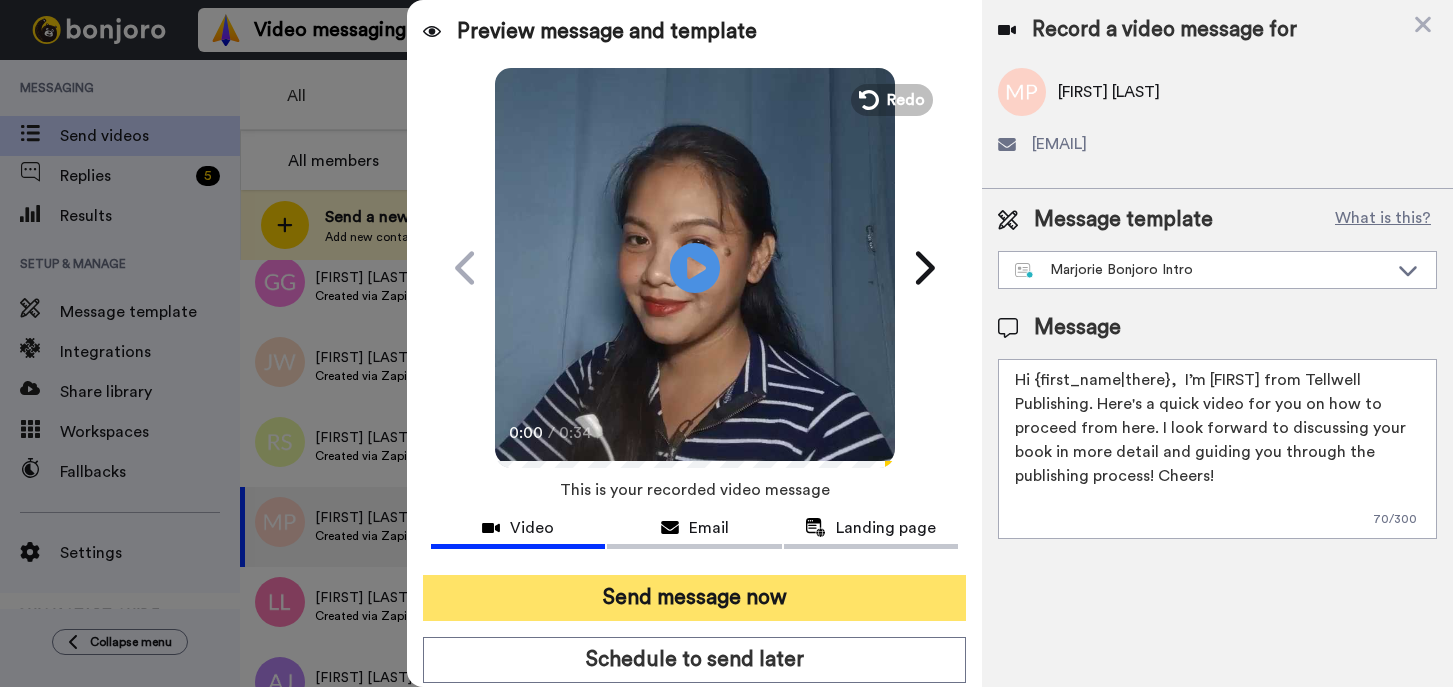 click on "Send message now" at bounding box center [694, 598] 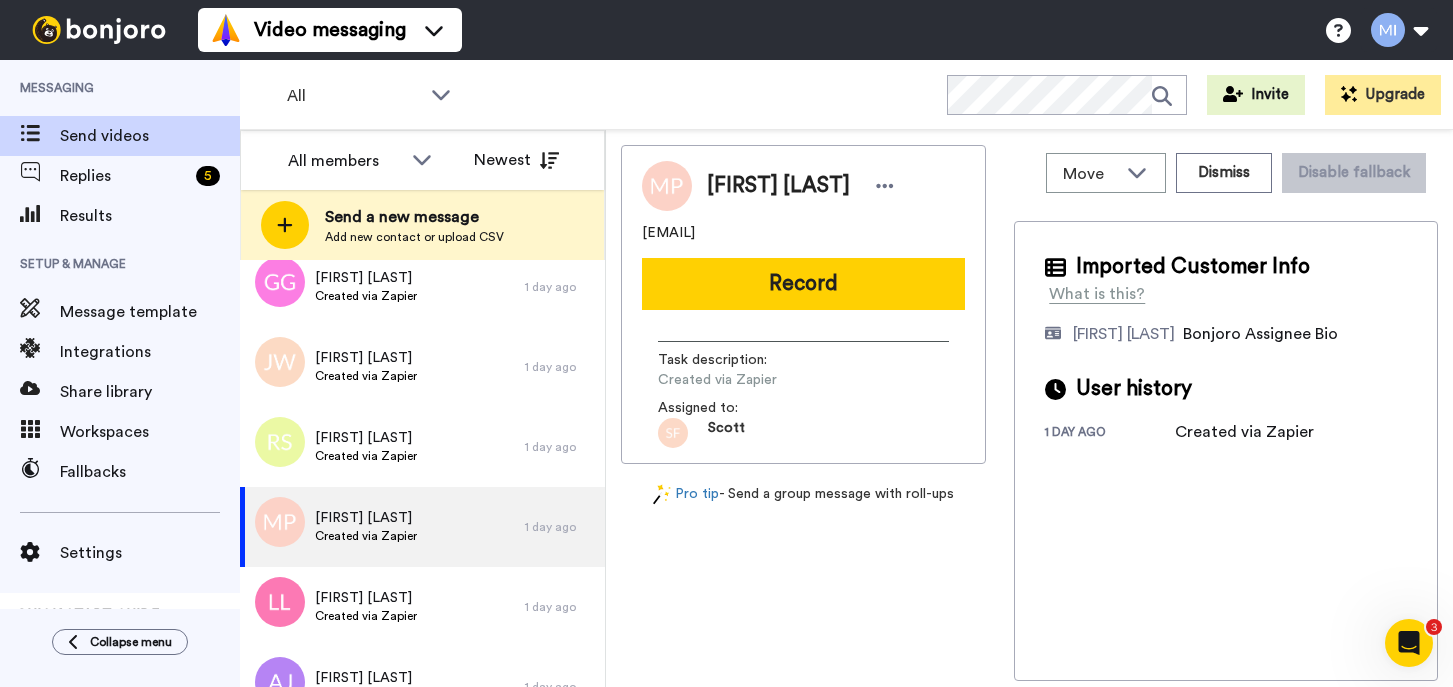 scroll, scrollTop: 0, scrollLeft: 0, axis: both 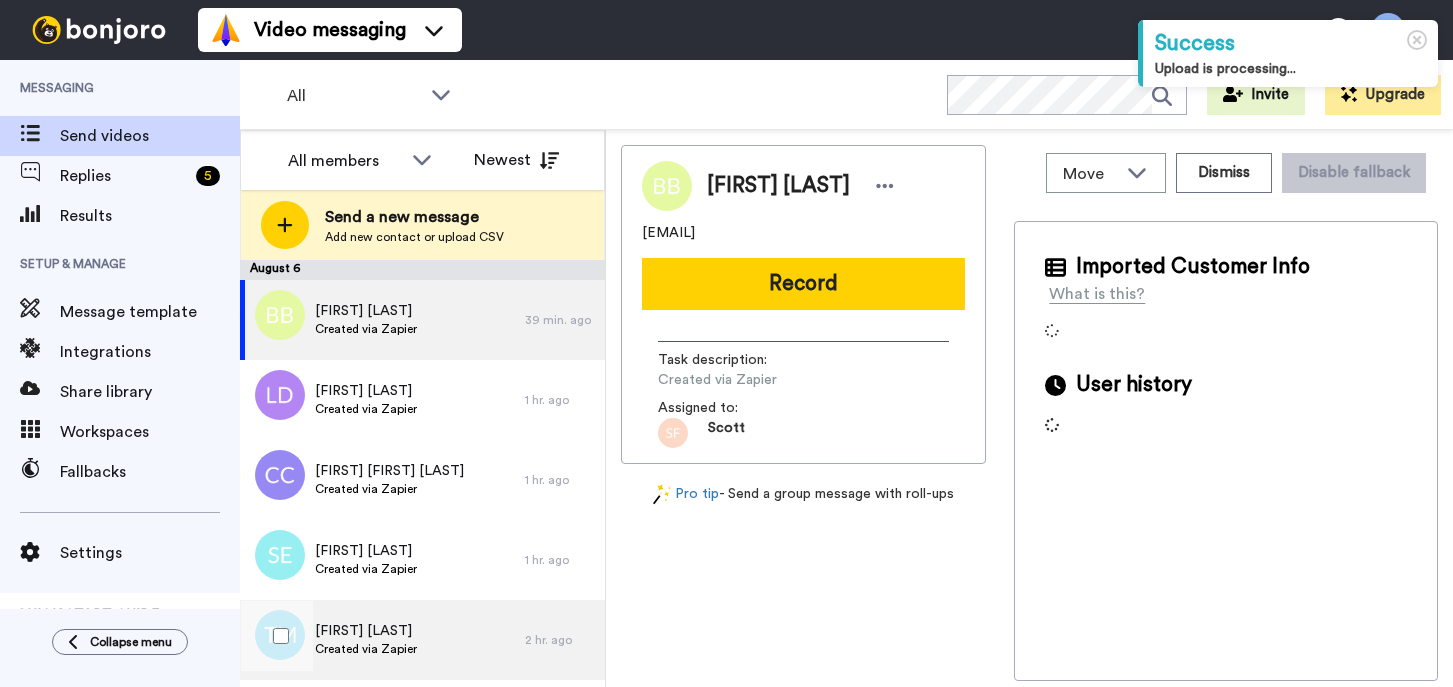 click on "Taylah Mangan Created via Zapier" at bounding box center (382, 640) 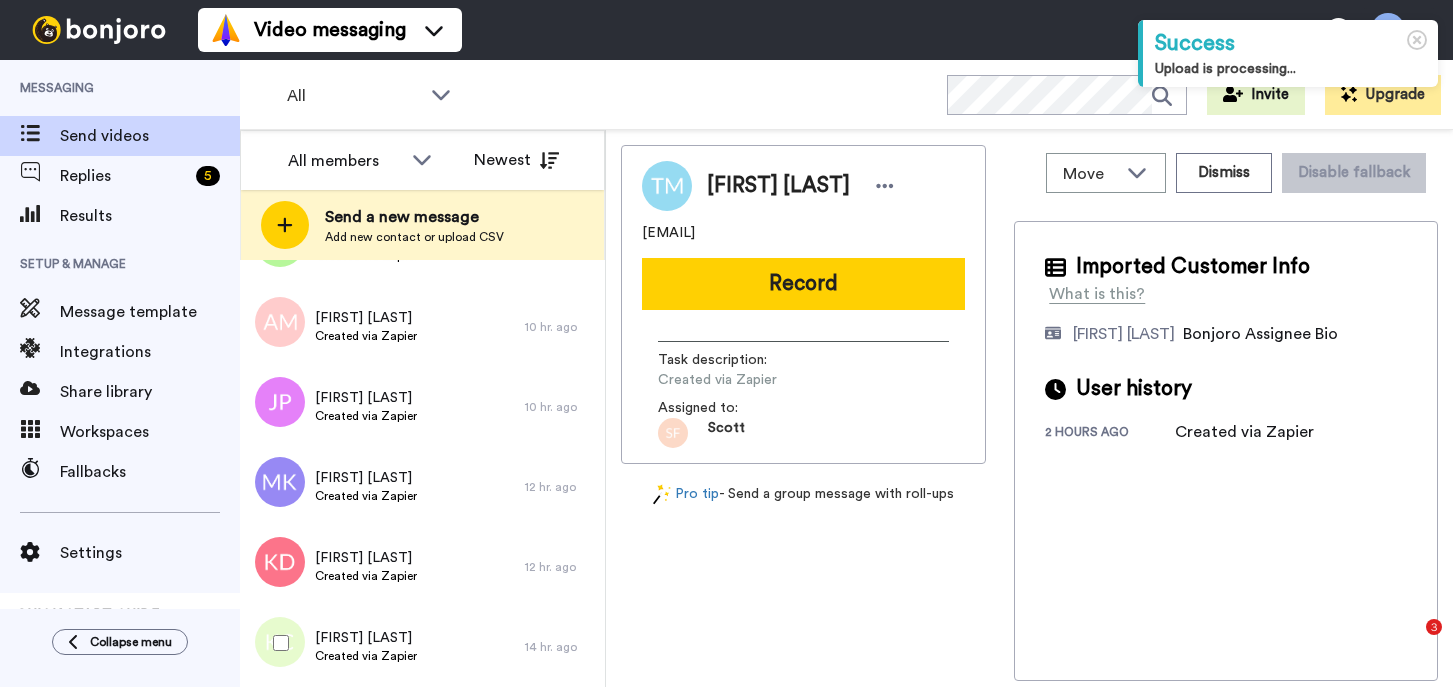scroll, scrollTop: 929, scrollLeft: 0, axis: vertical 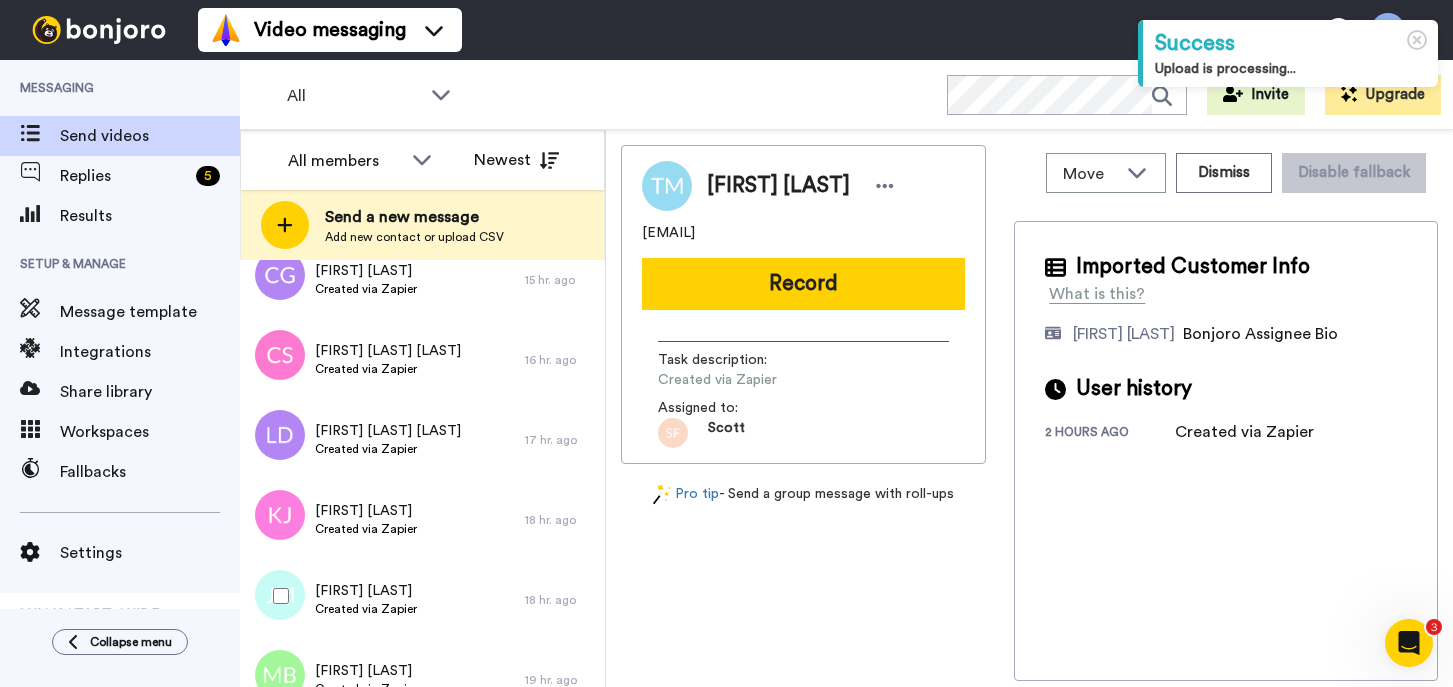 click on "Jessica Mc Coy Created via Zapier" at bounding box center (382, 600) 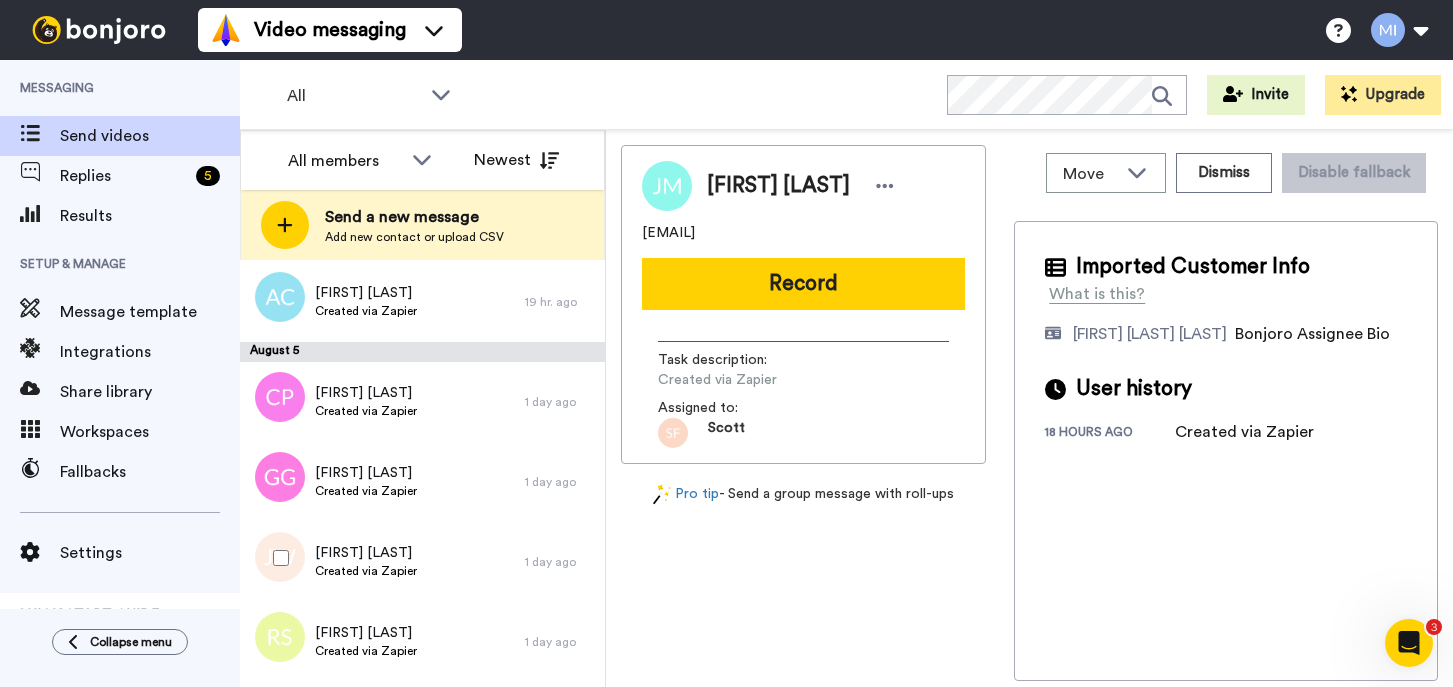 scroll, scrollTop: 1880, scrollLeft: 0, axis: vertical 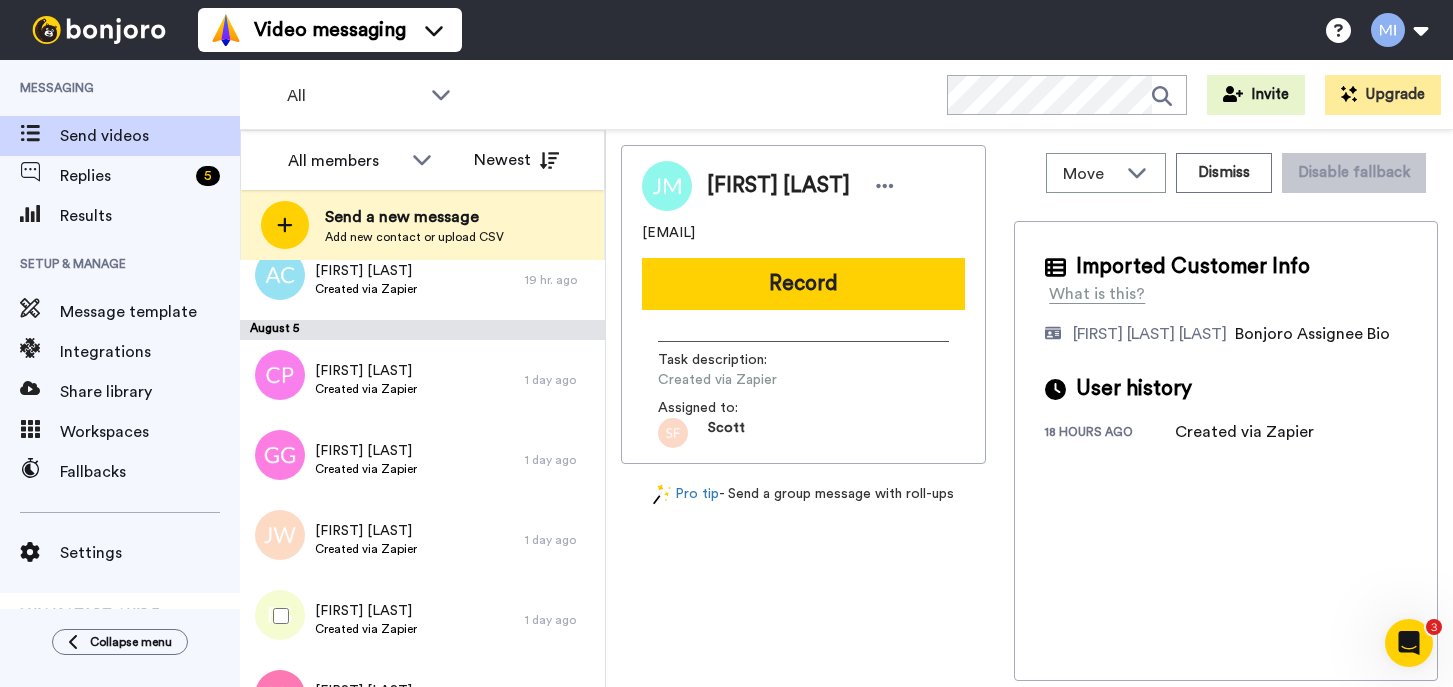 click on "Robert Solomon Created via Zapier" at bounding box center (382, 620) 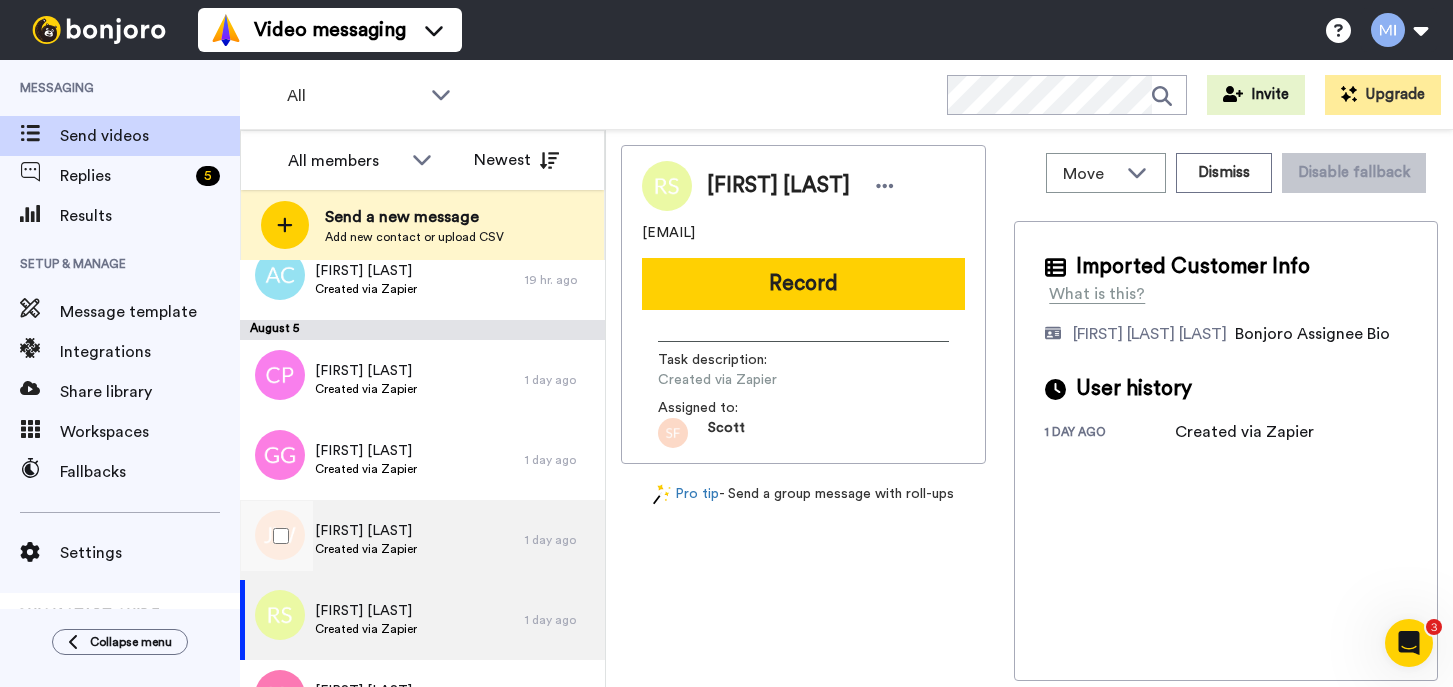 click on "JACQUES WALCOTT Created via Zapier" at bounding box center [382, 540] 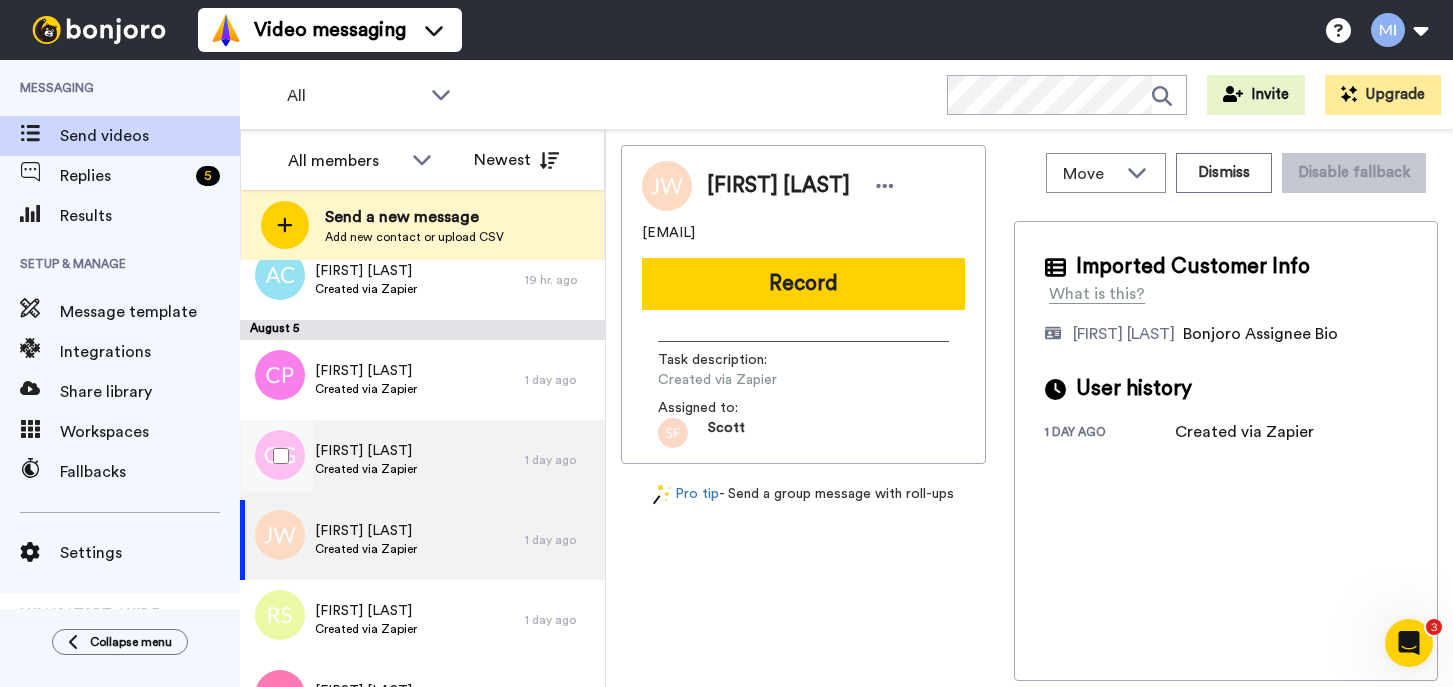 click on "Gloria Gaddy Created via Zapier" at bounding box center (382, 460) 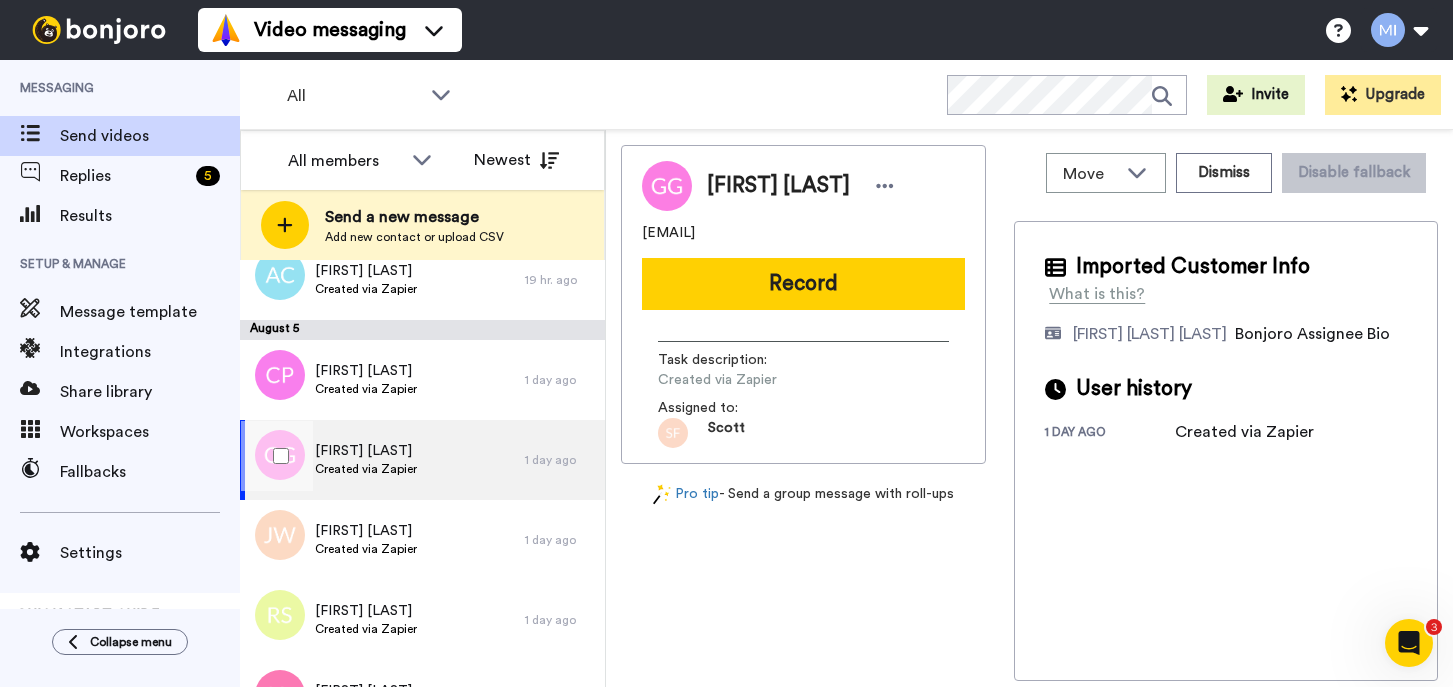 click on "Gloria Gaddy Created via Zapier" at bounding box center [382, 460] 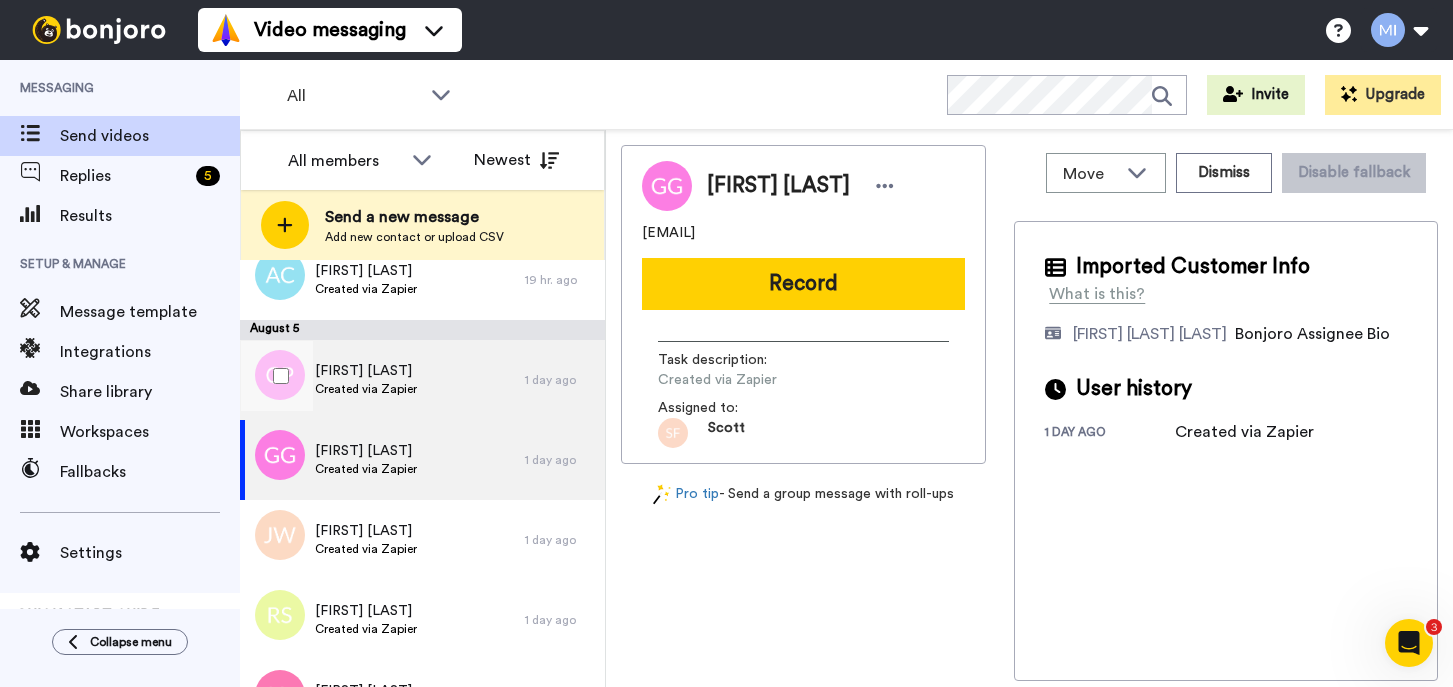 click on "Christopher Pinkowski Created via Zapier" at bounding box center [382, 380] 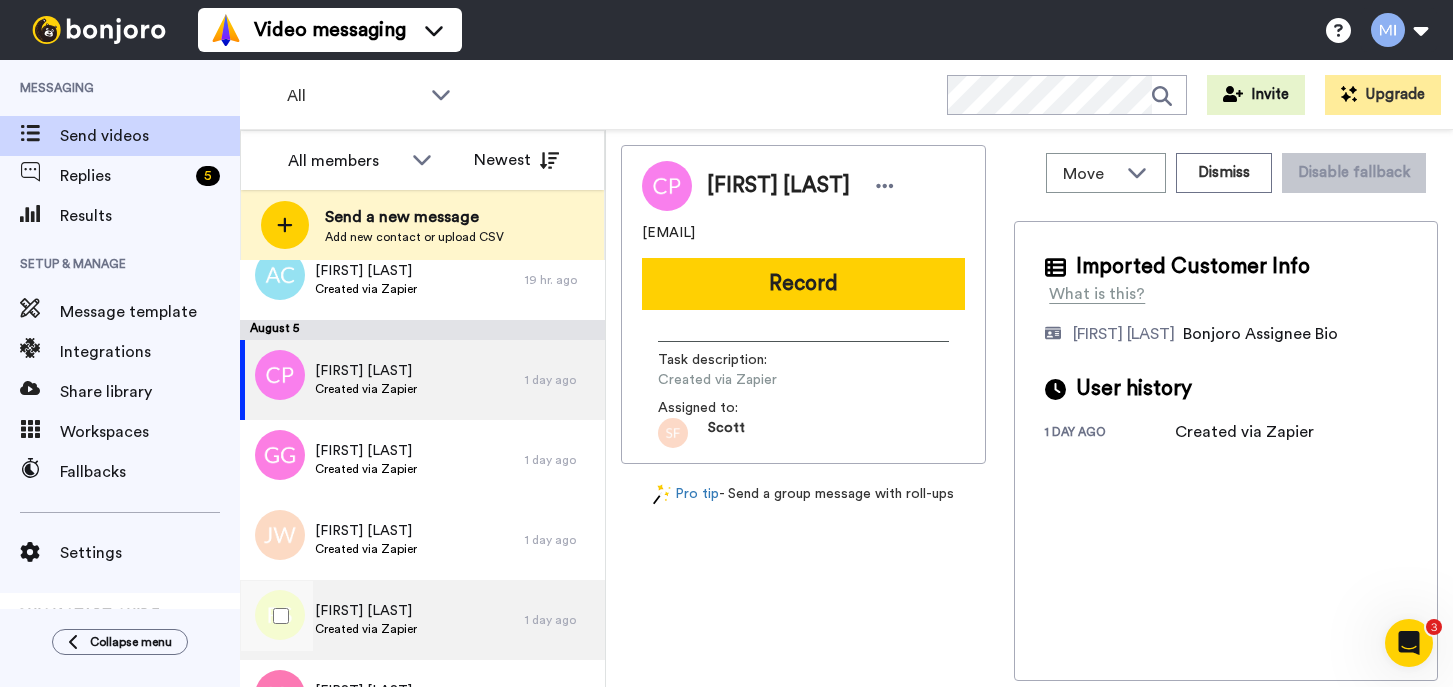 click on "Created via Zapier" at bounding box center (366, 629) 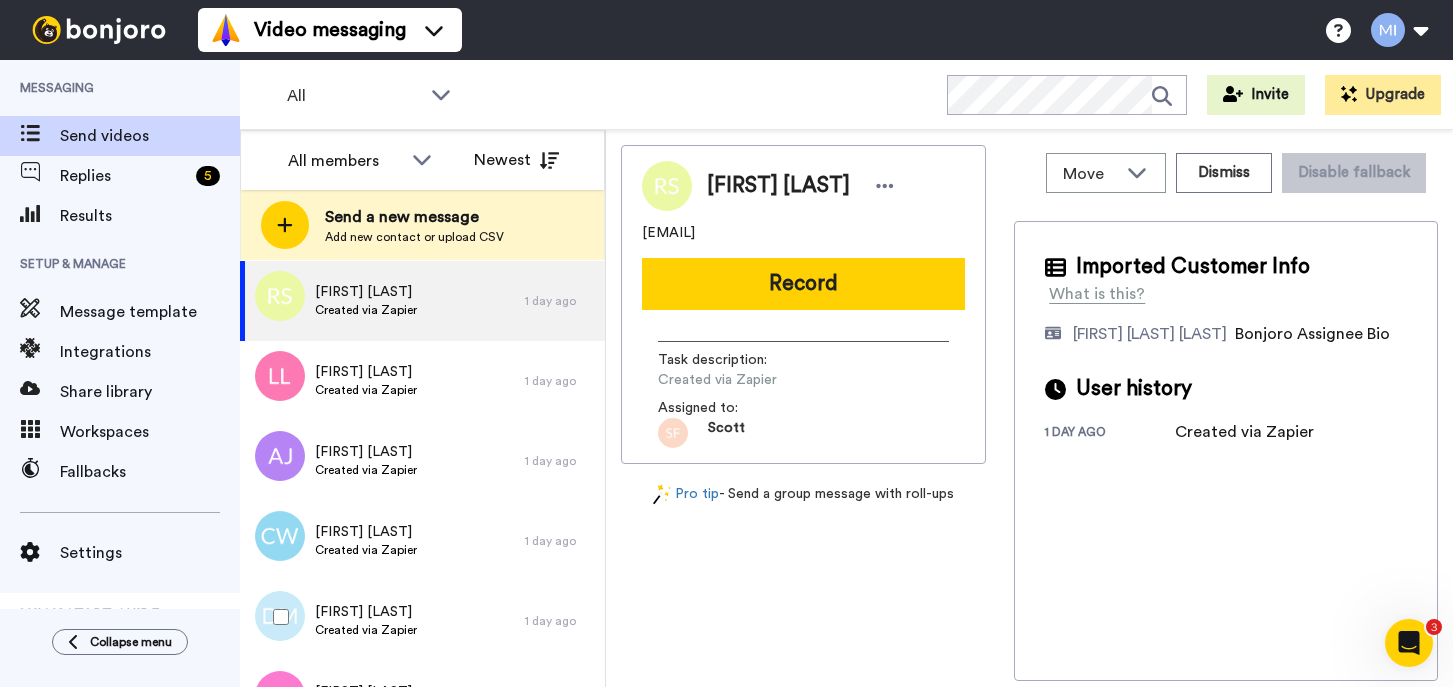scroll, scrollTop: 2200, scrollLeft: 0, axis: vertical 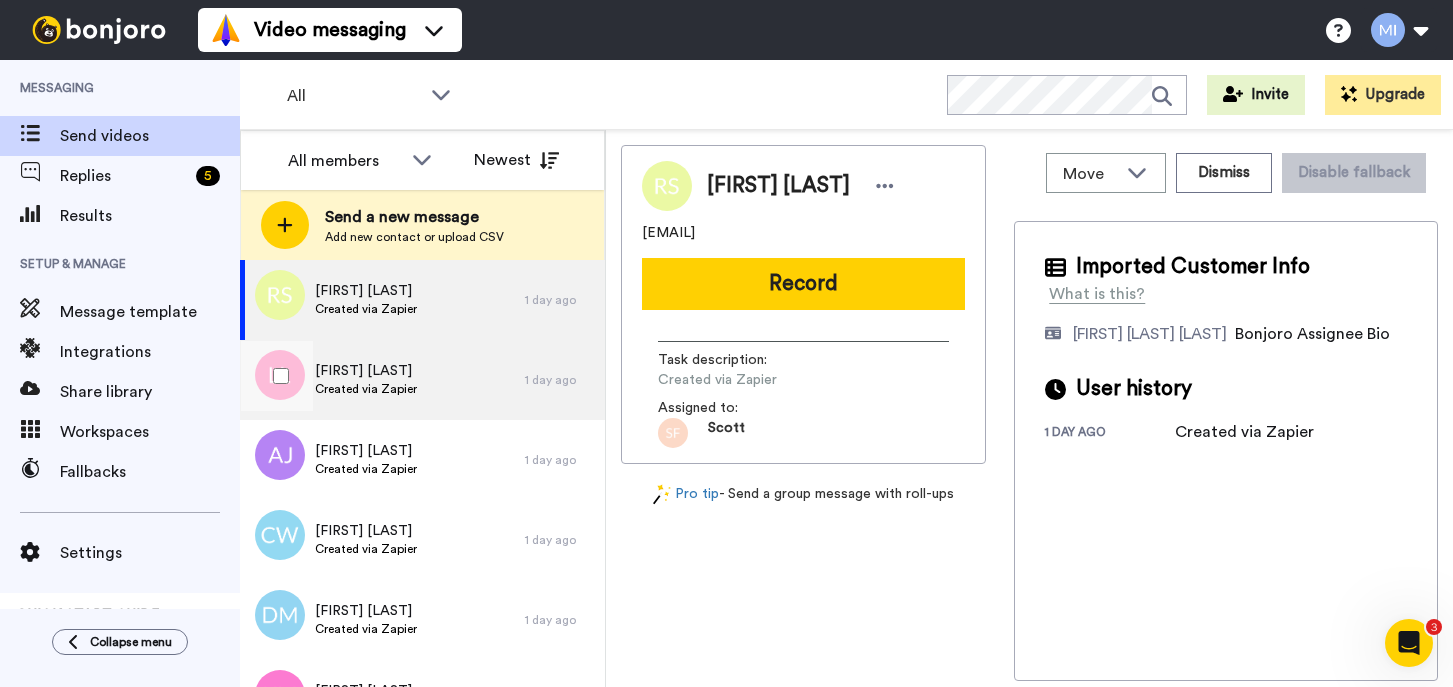 click on "Created via Zapier" at bounding box center [366, 389] 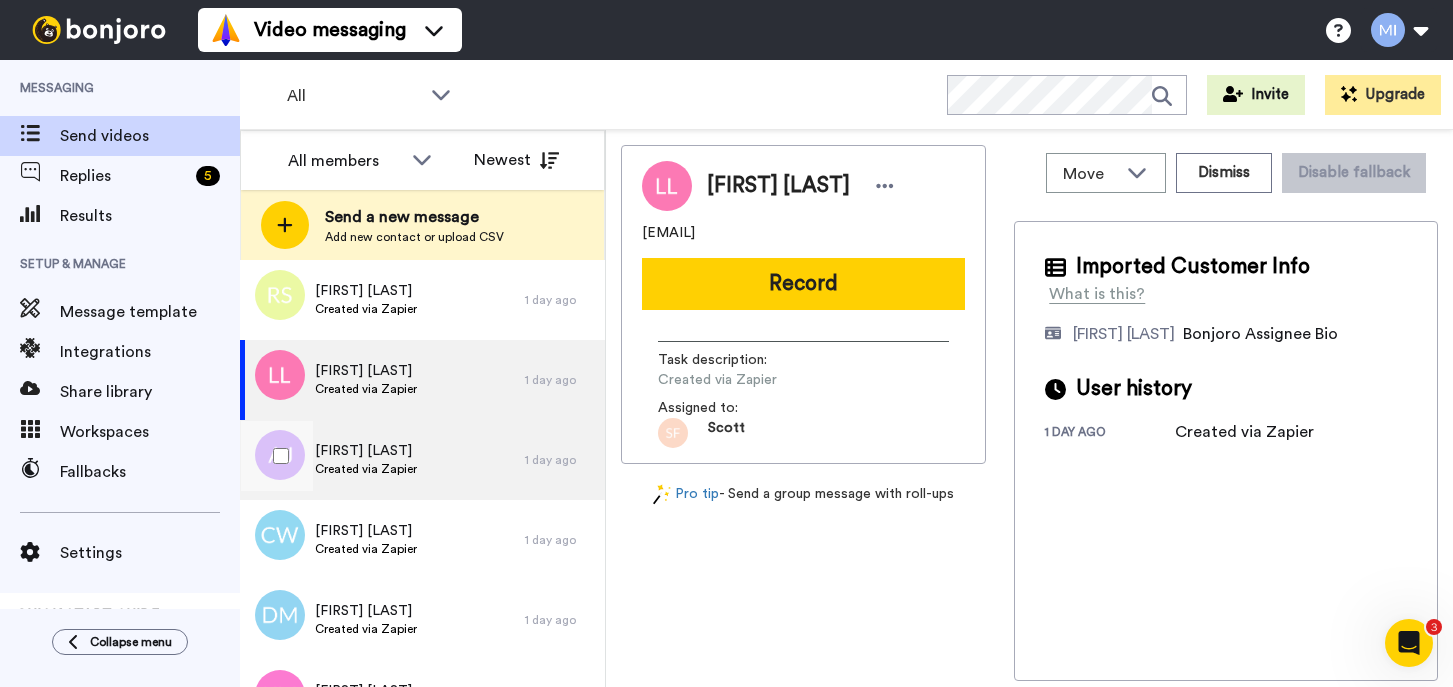 click on "Amanda Jones Created via Zapier" at bounding box center [382, 460] 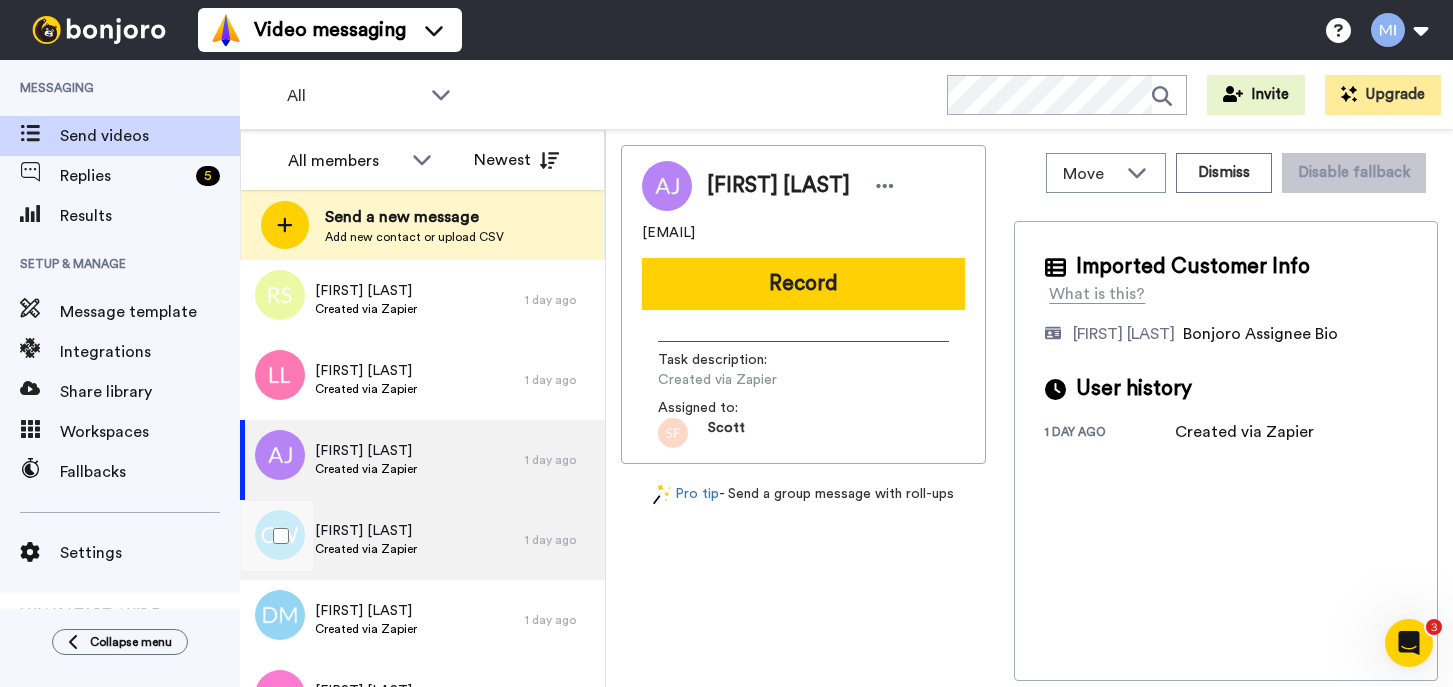 click on "Claire Wynn Created via Zapier" at bounding box center (382, 540) 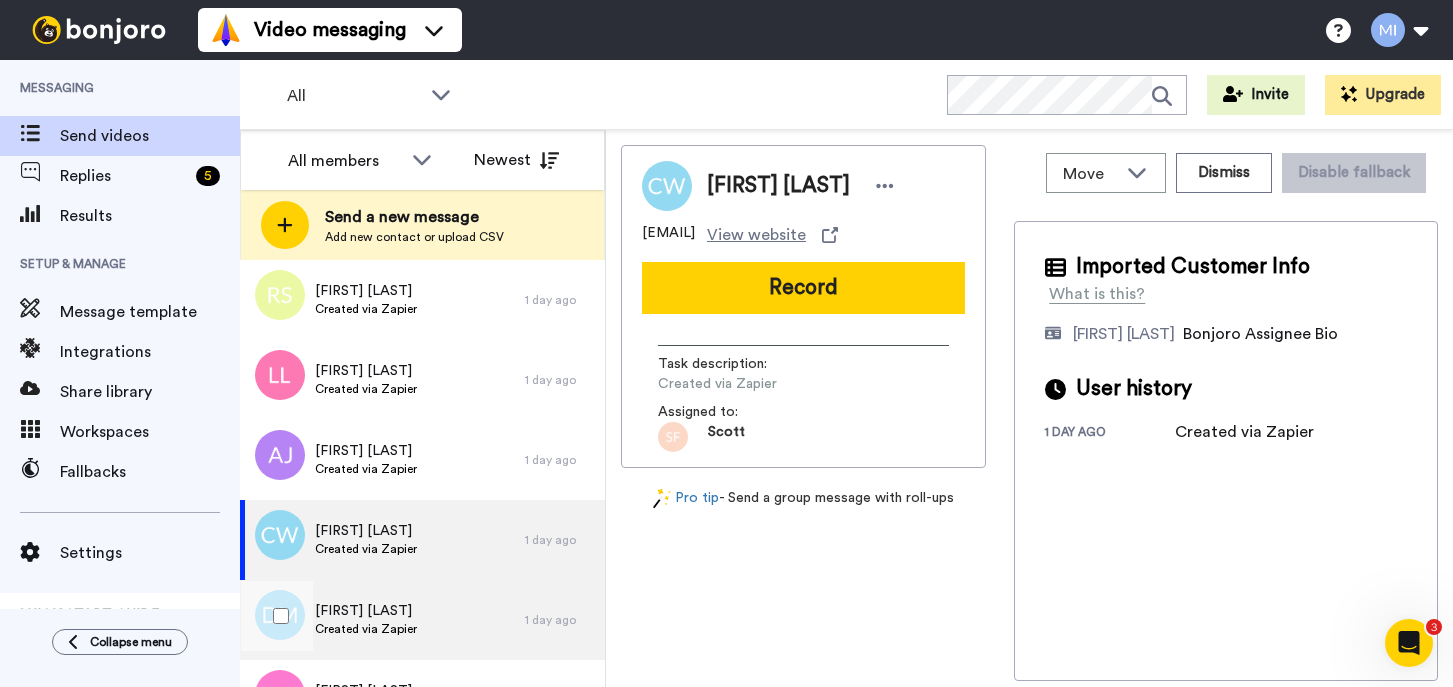 click on "Debbine Murray" at bounding box center [366, 611] 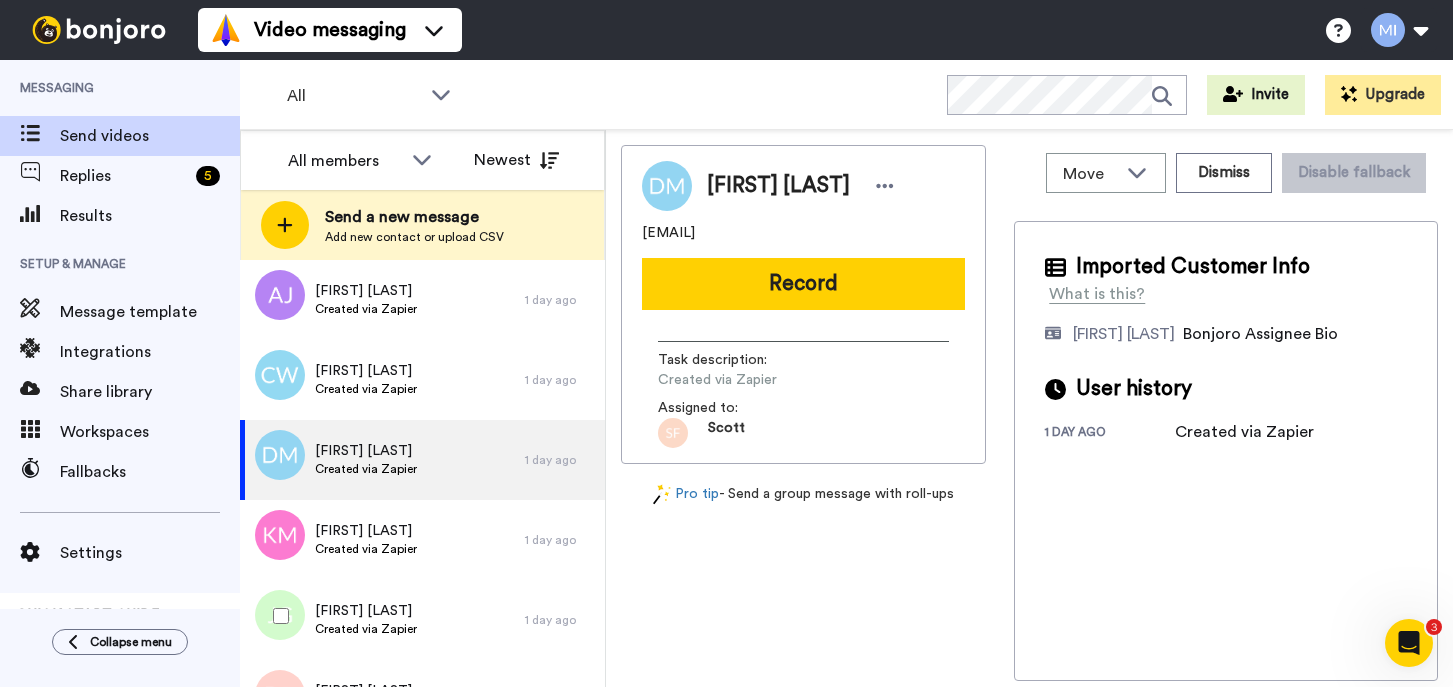 scroll, scrollTop: 2400, scrollLeft: 0, axis: vertical 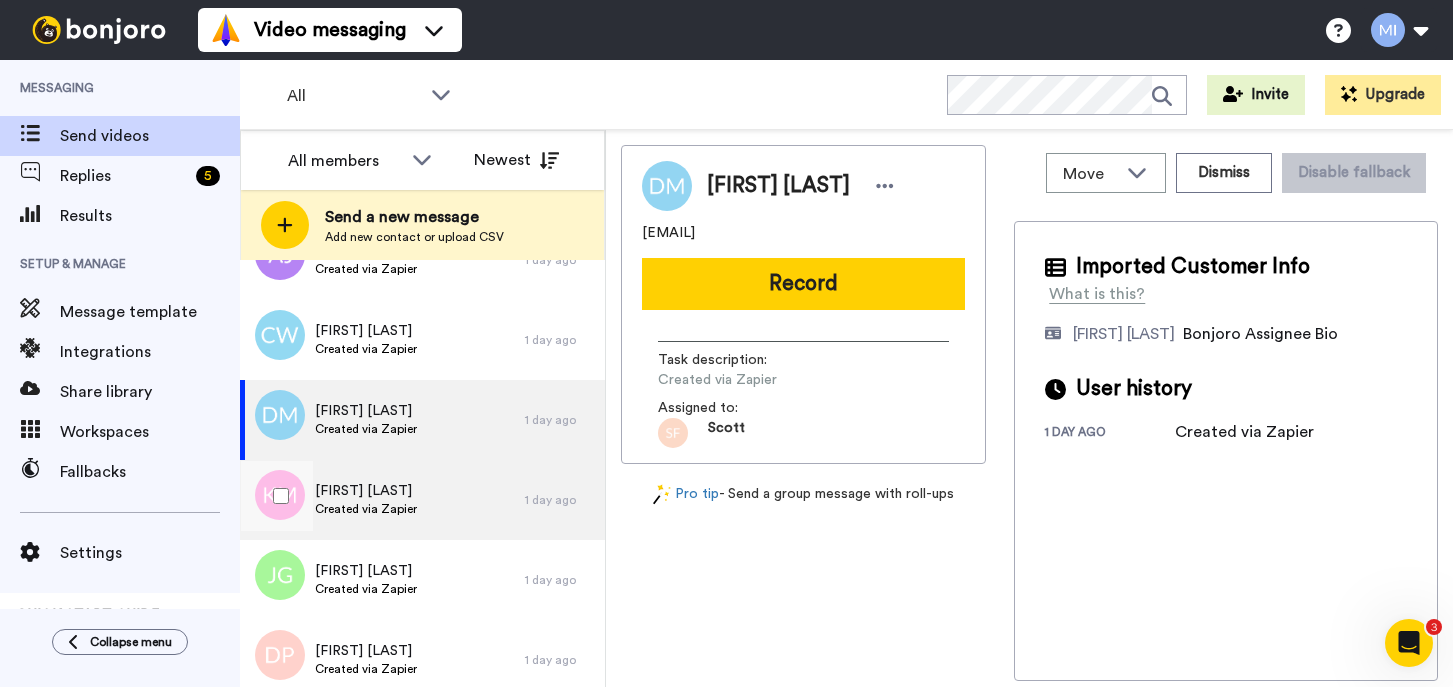 click on "Created via Zapier" at bounding box center (366, 509) 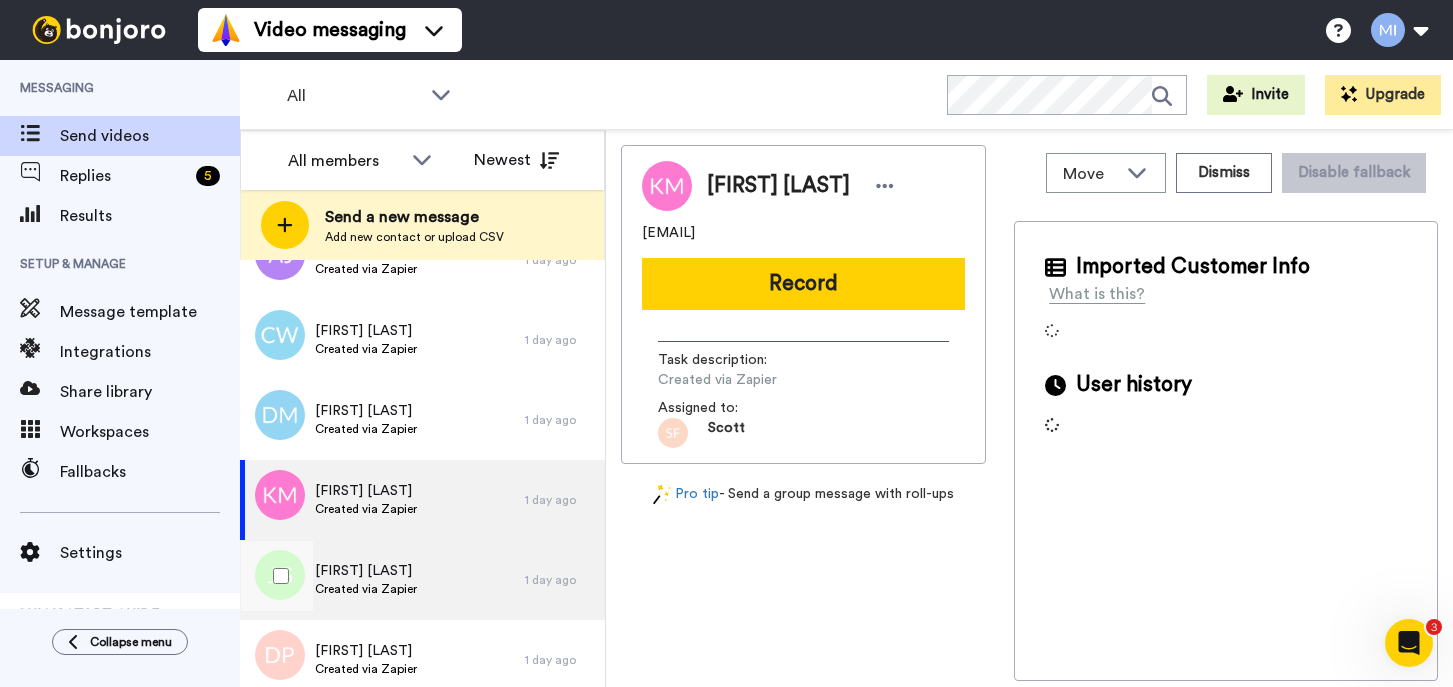 click on "Created via Zapier" at bounding box center [366, 589] 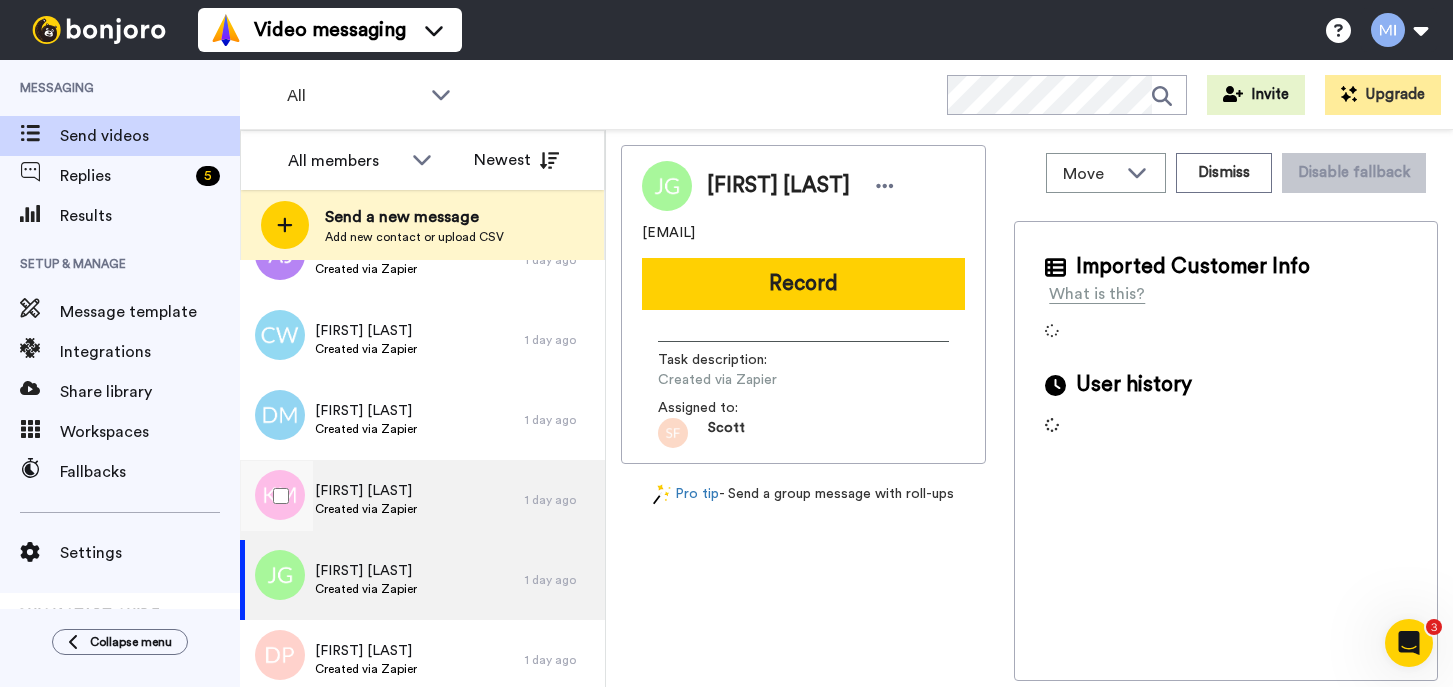 click on "Kerry Murphy Created via Zapier" at bounding box center [382, 500] 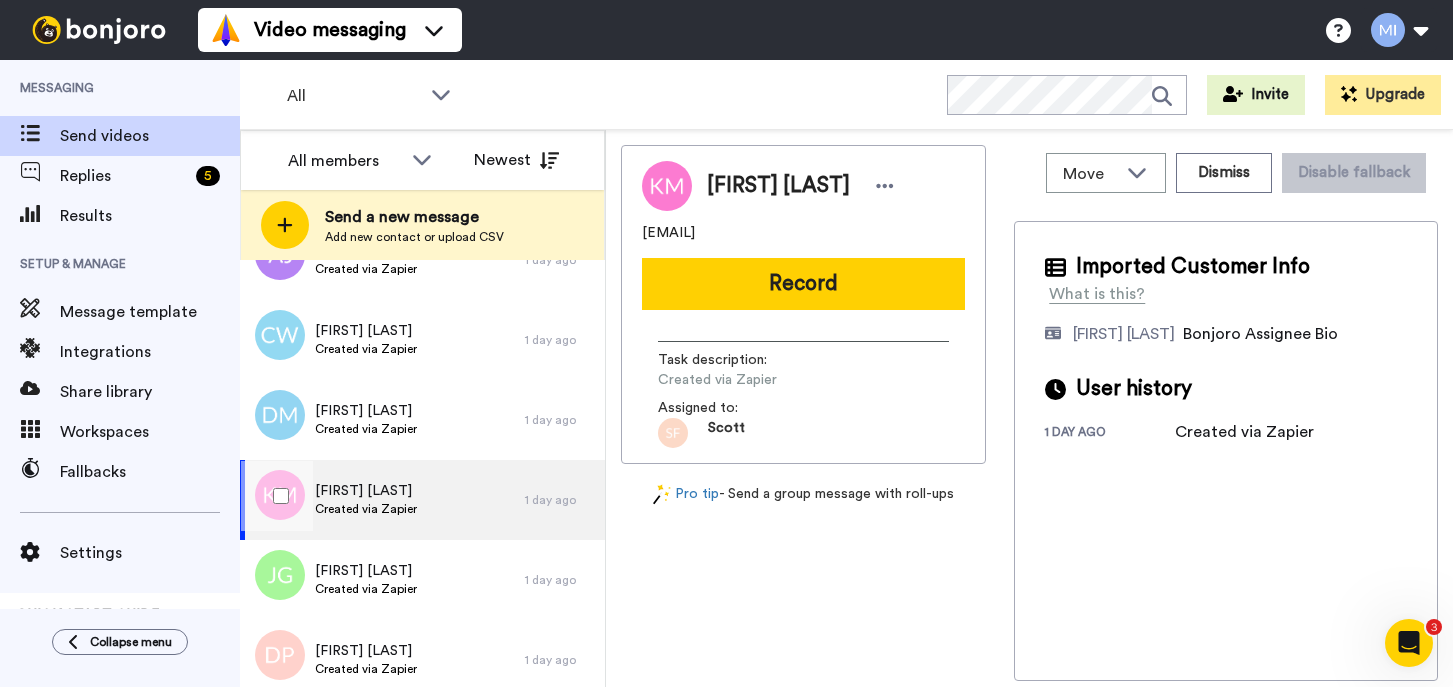 click on "Kerry Murphy Created via Zapier" at bounding box center [382, 500] 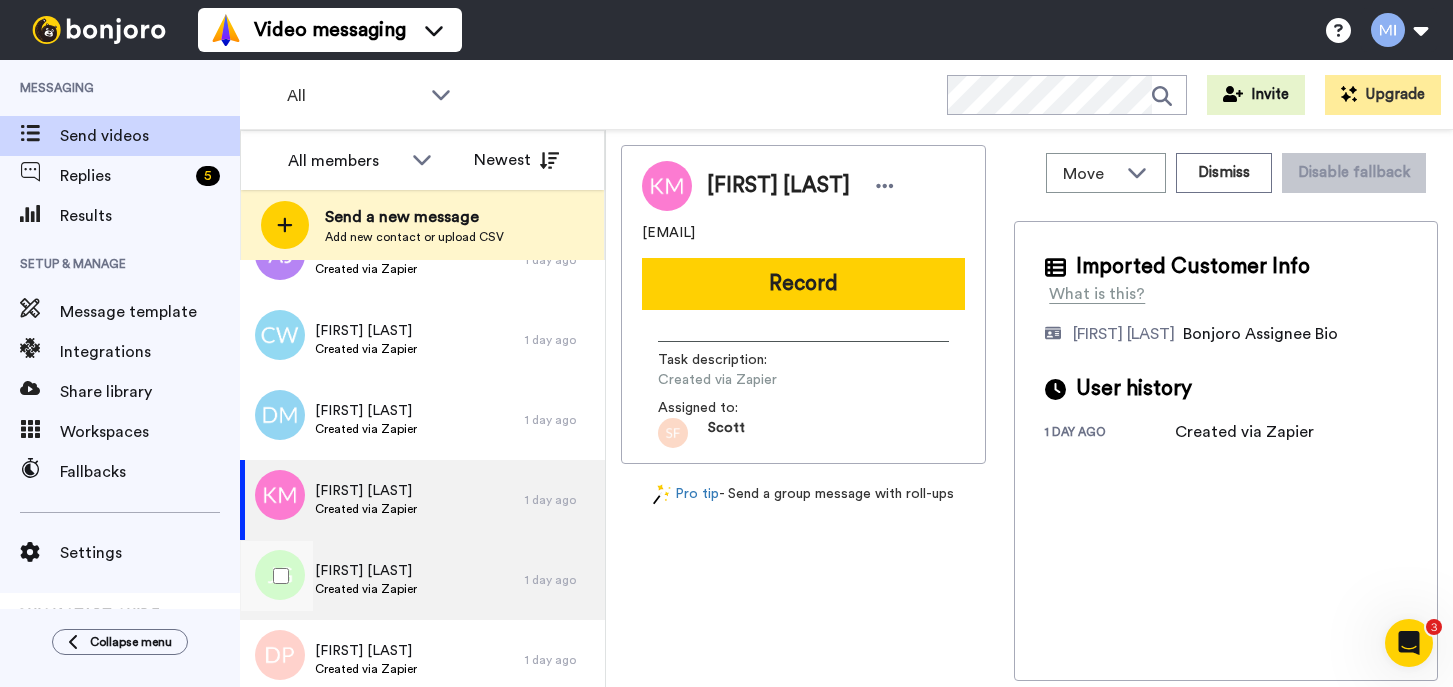 click on "Jacqueline Gibbs" at bounding box center [366, 571] 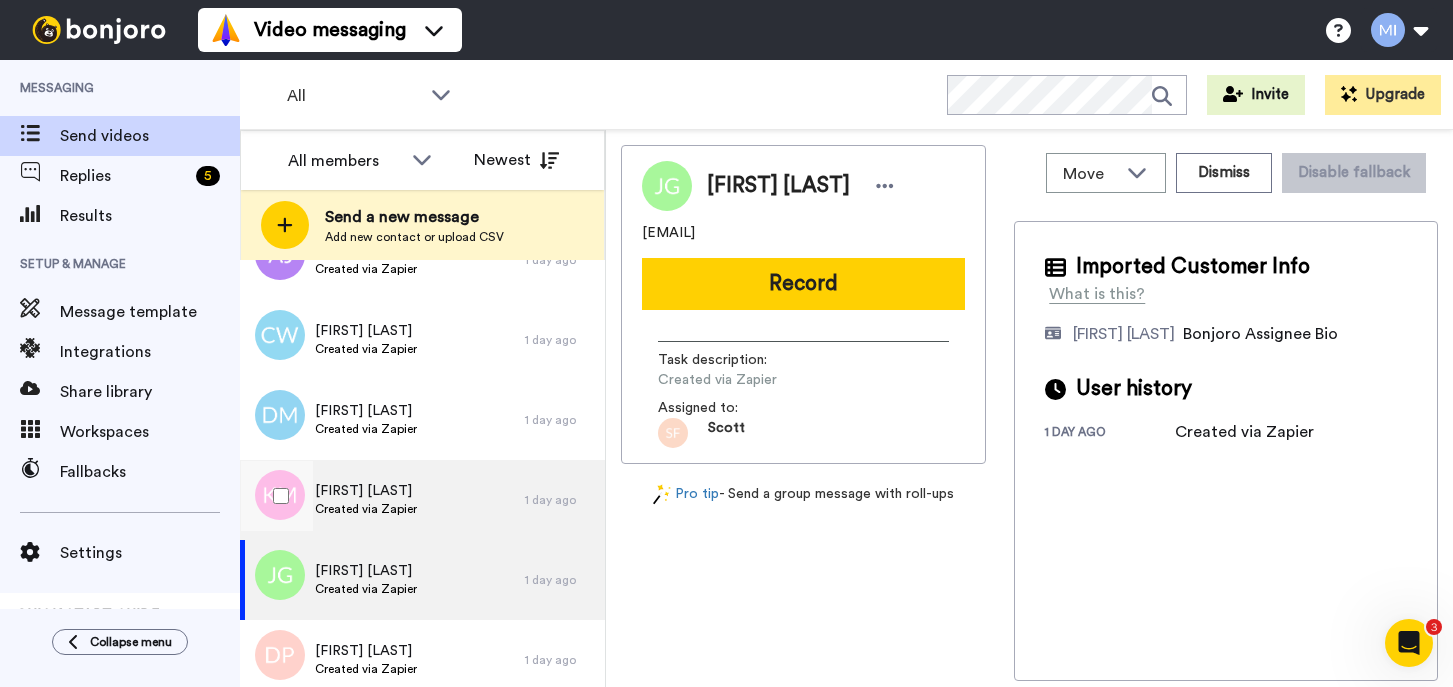 click on "Created via Zapier" at bounding box center (366, 509) 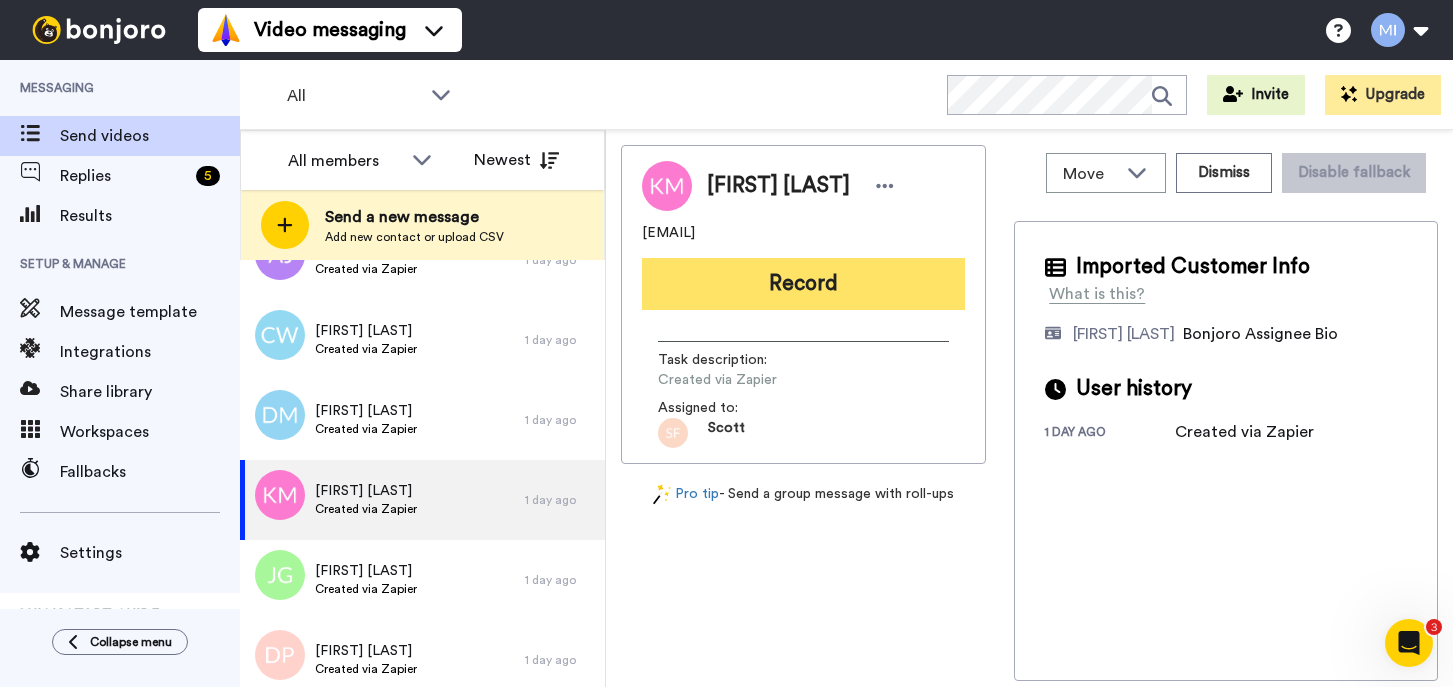 click on "Record" at bounding box center (803, 284) 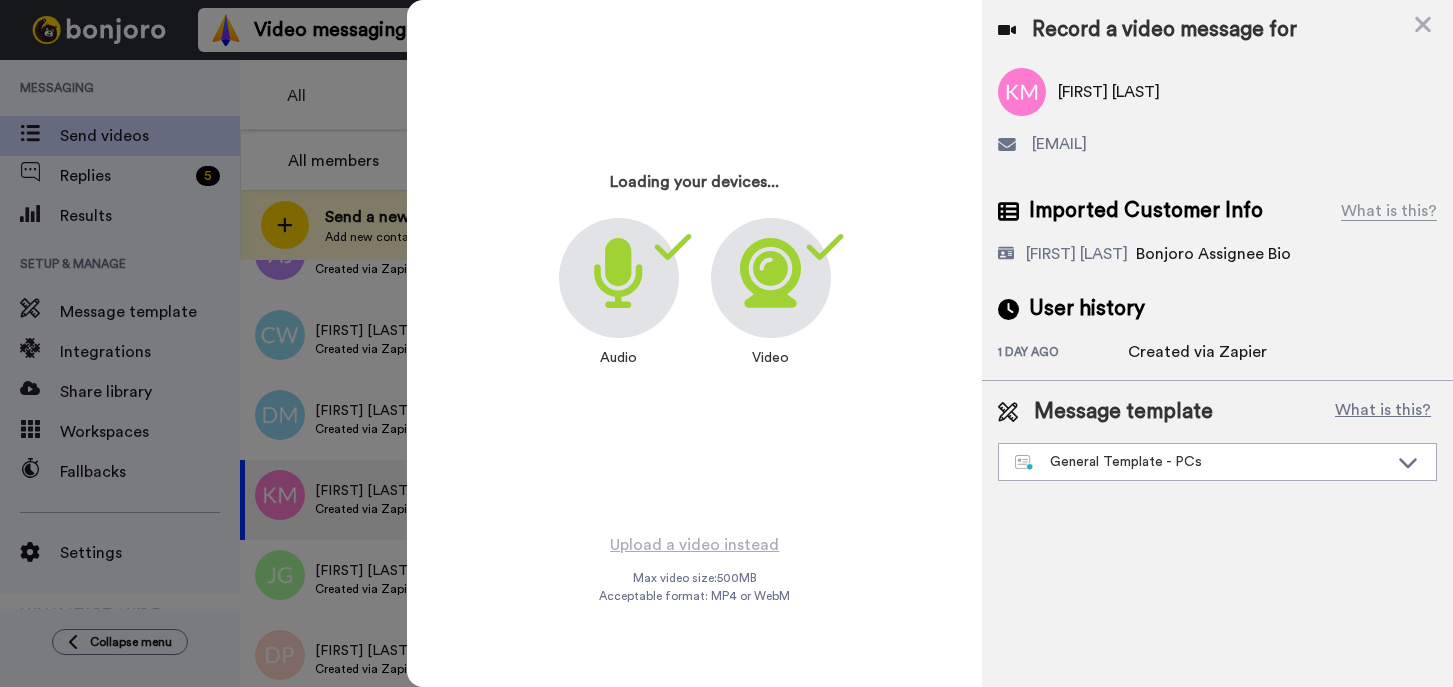 type 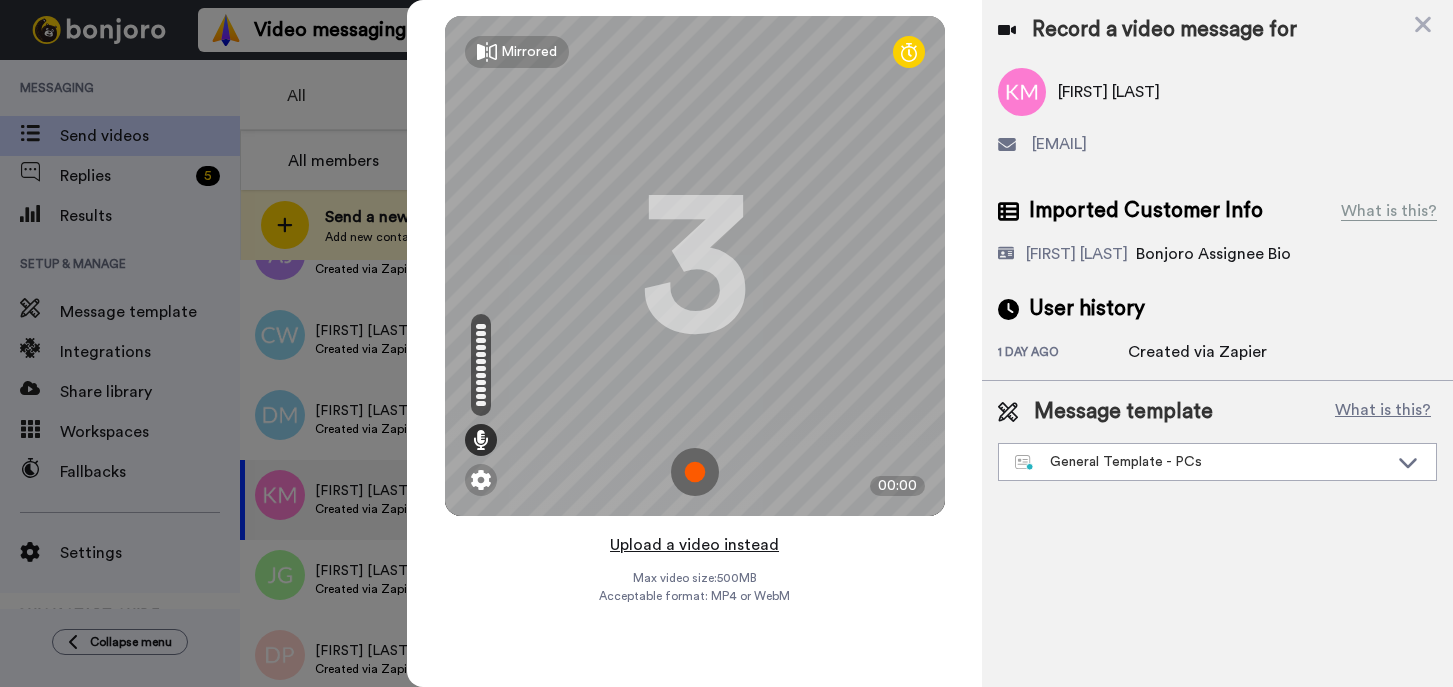 click on "Upload a video instead" at bounding box center (694, 545) 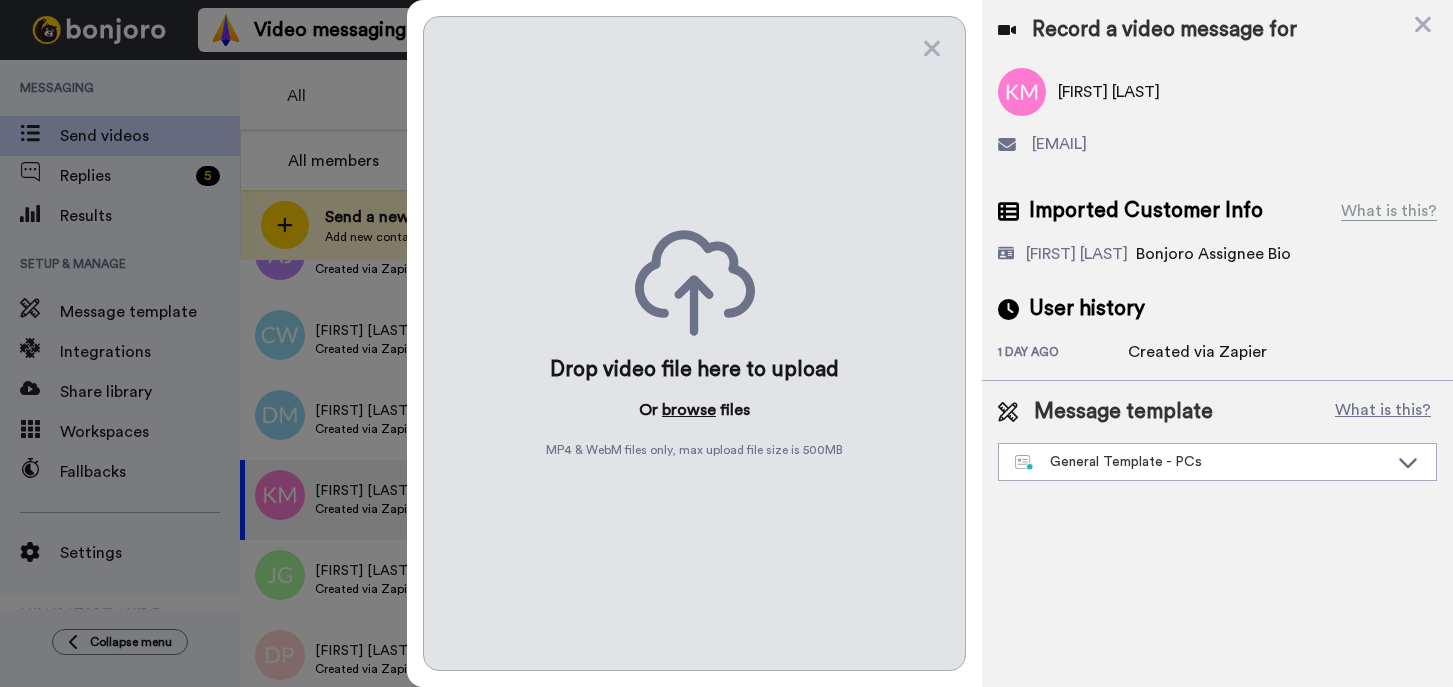 click on "browse" at bounding box center [689, 410] 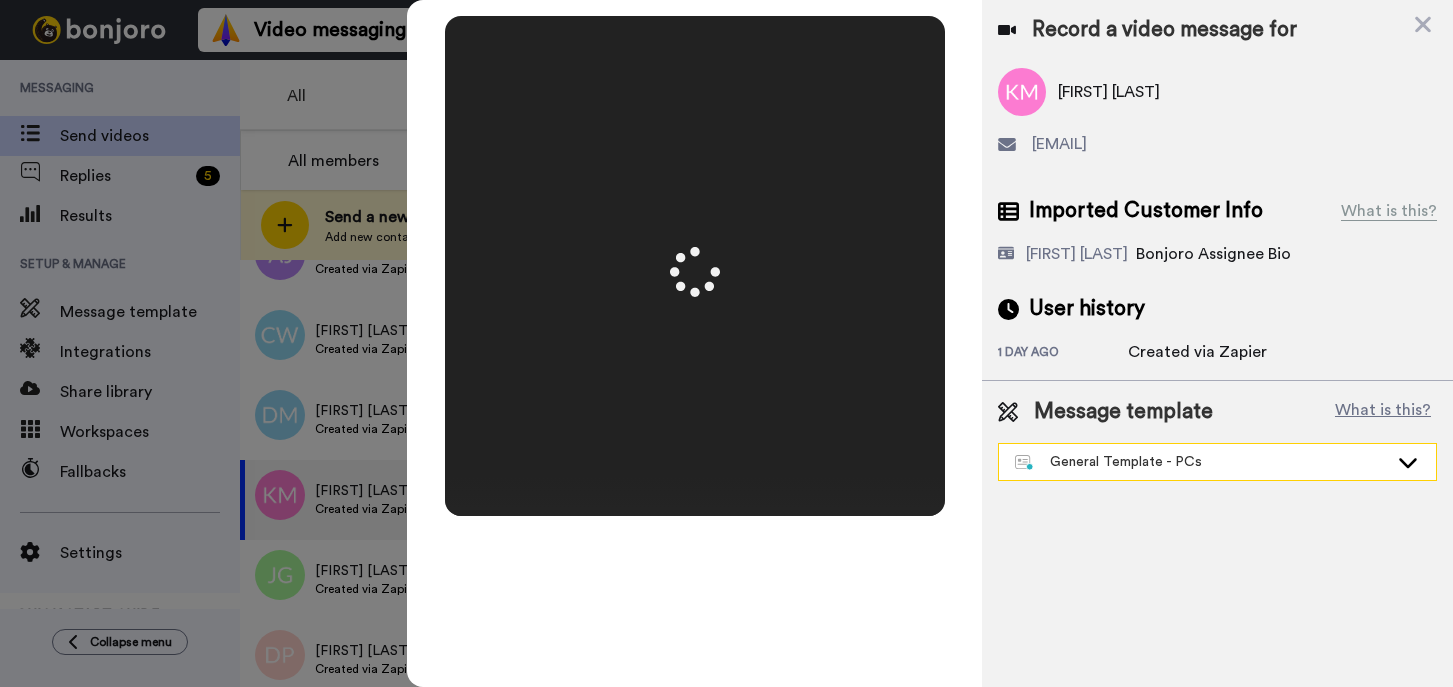 click on "General Template - PCs" at bounding box center (1201, 462) 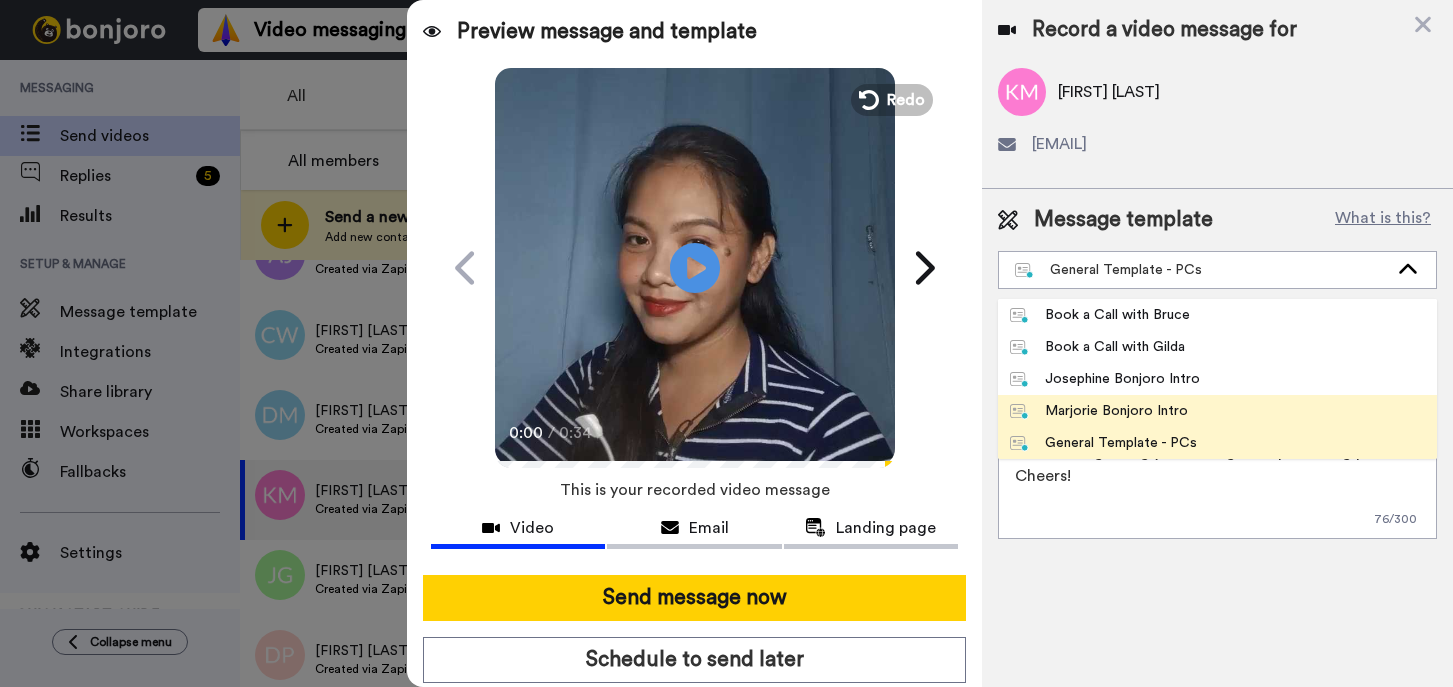click on "Marjorie Bonjoro Intro" at bounding box center [1099, 411] 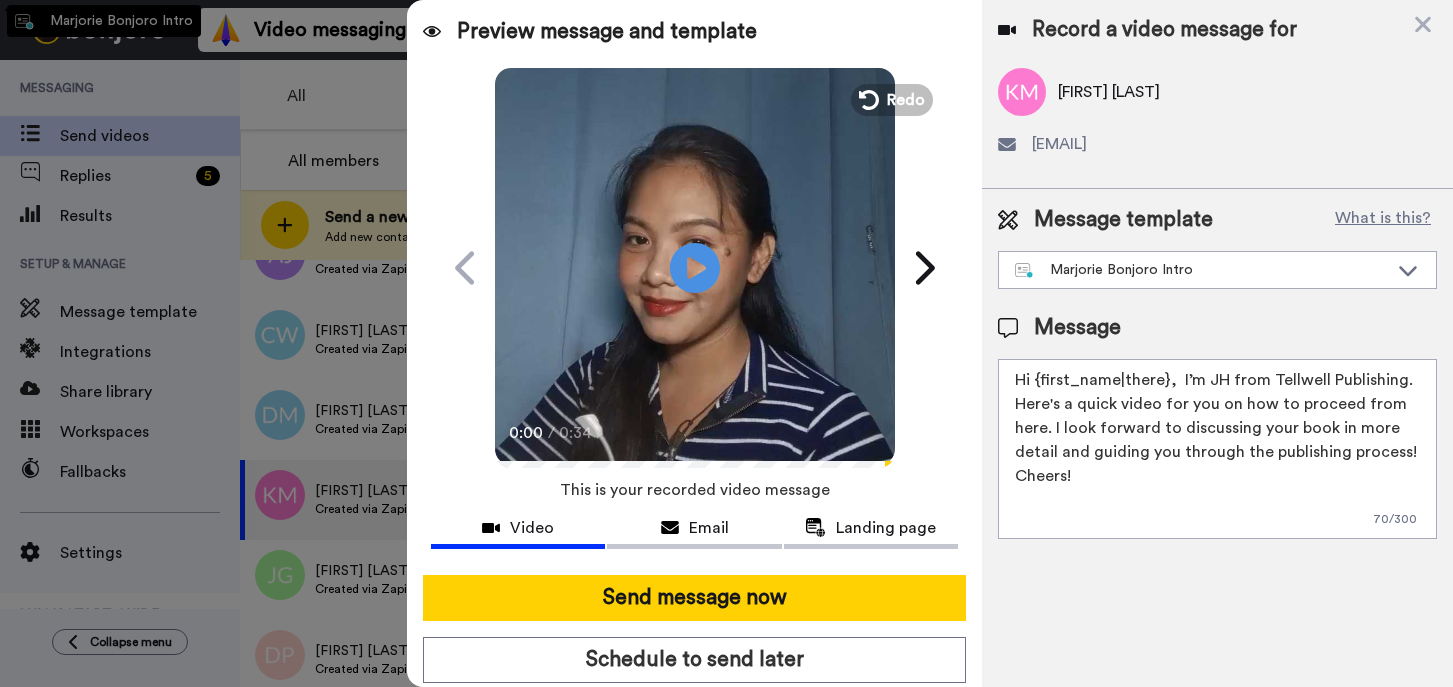 type on "Hi {first_name|there},  I’m Marjorie from Tellwell Publishing. Here's a quick video for you on how to proceed from here. I look forward to discussing your book in more detail and guiding you through the publishing process! Cheers!" 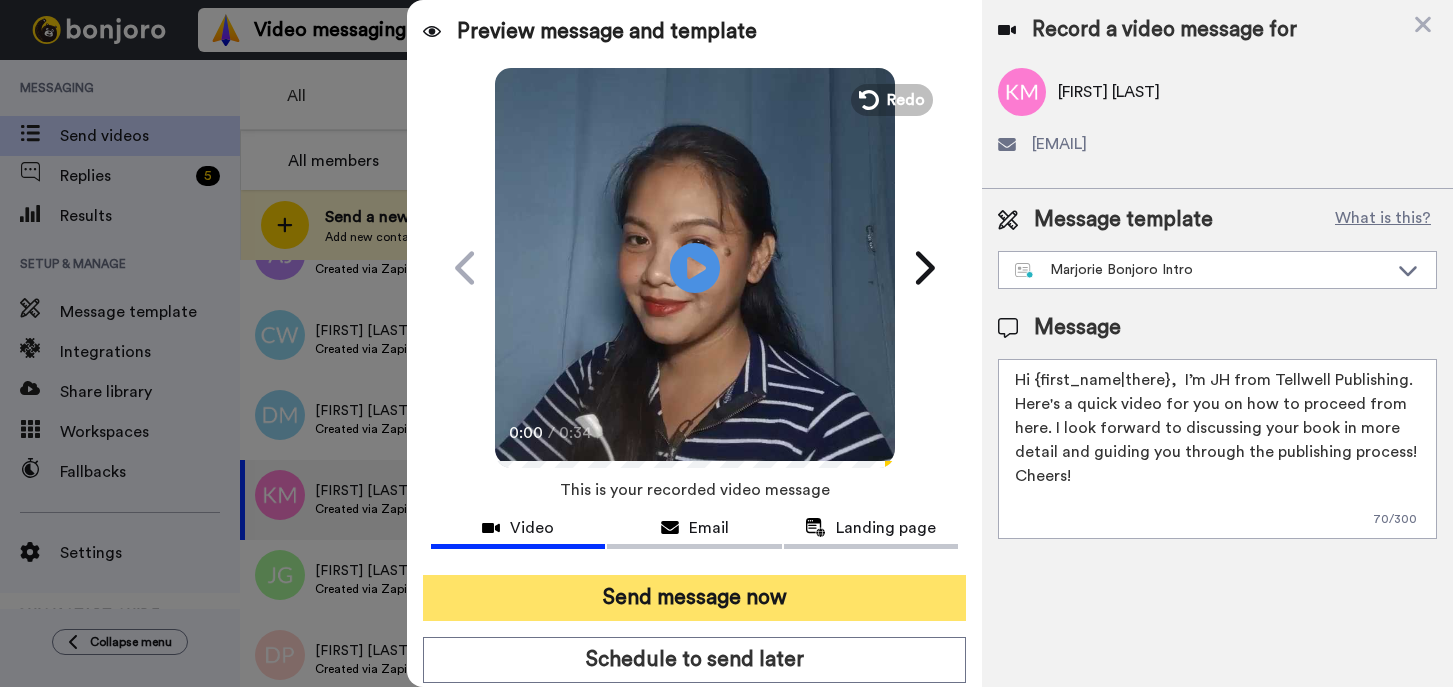 click on "Send message now" at bounding box center [694, 598] 